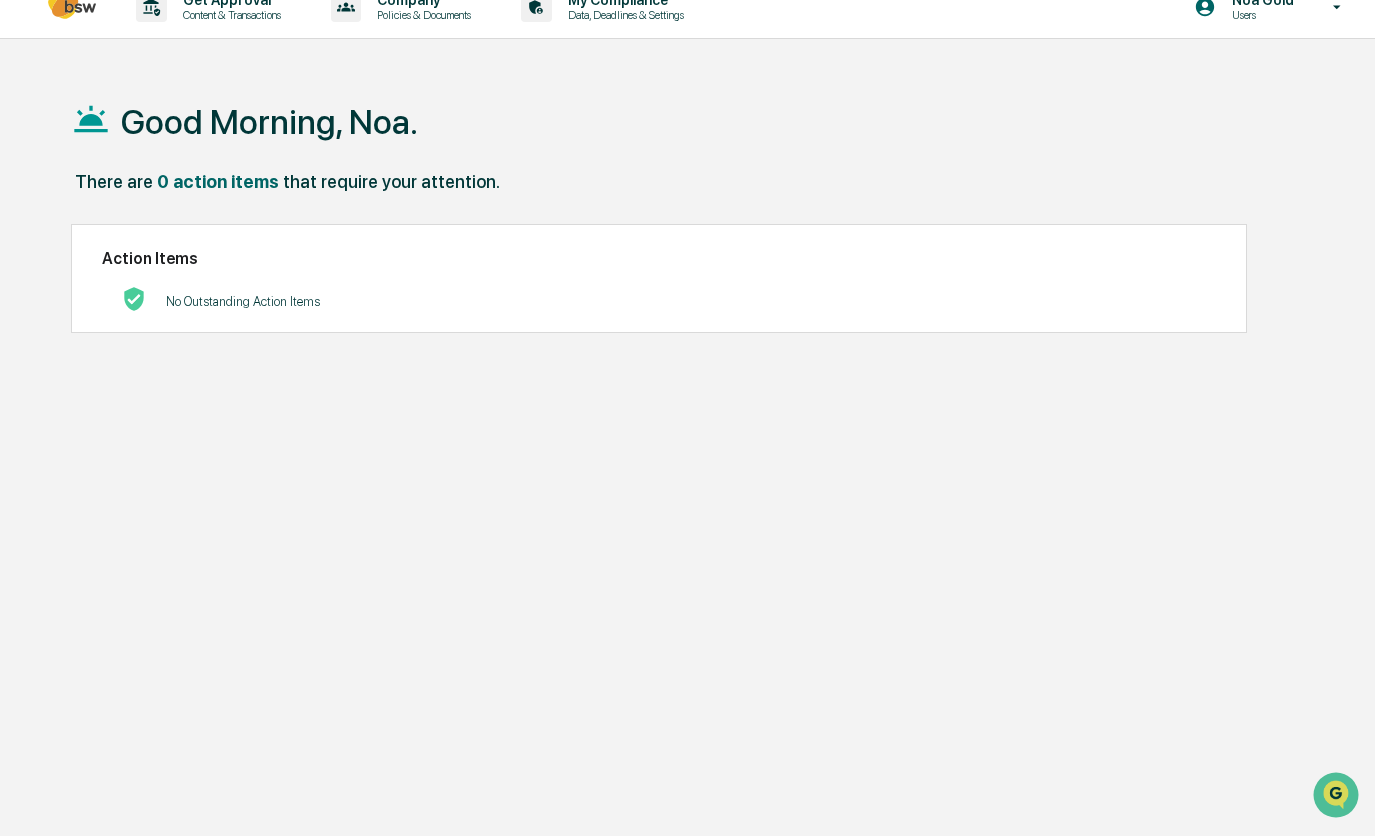 scroll, scrollTop: 0, scrollLeft: 0, axis: both 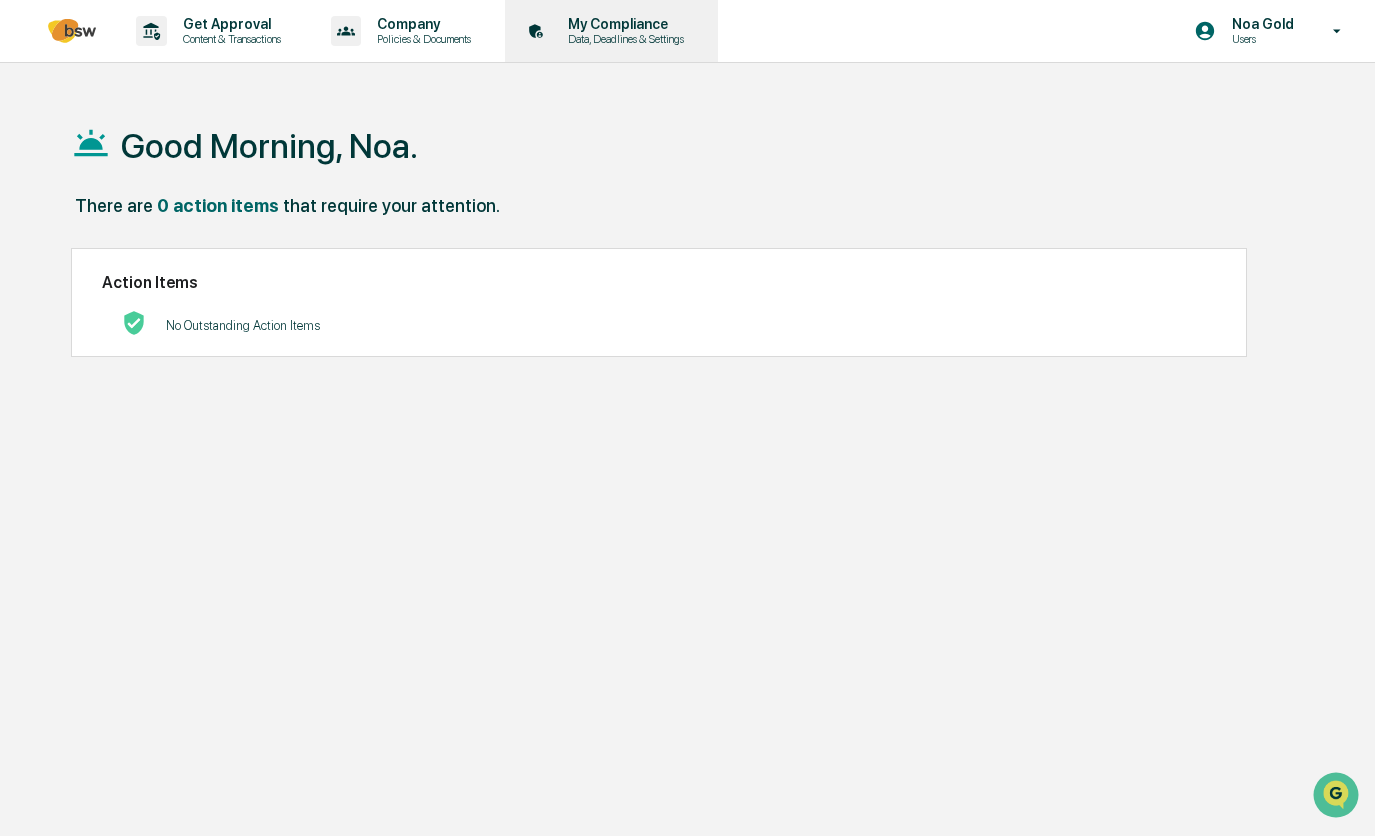 click on "My Compliance" at bounding box center (623, 24) 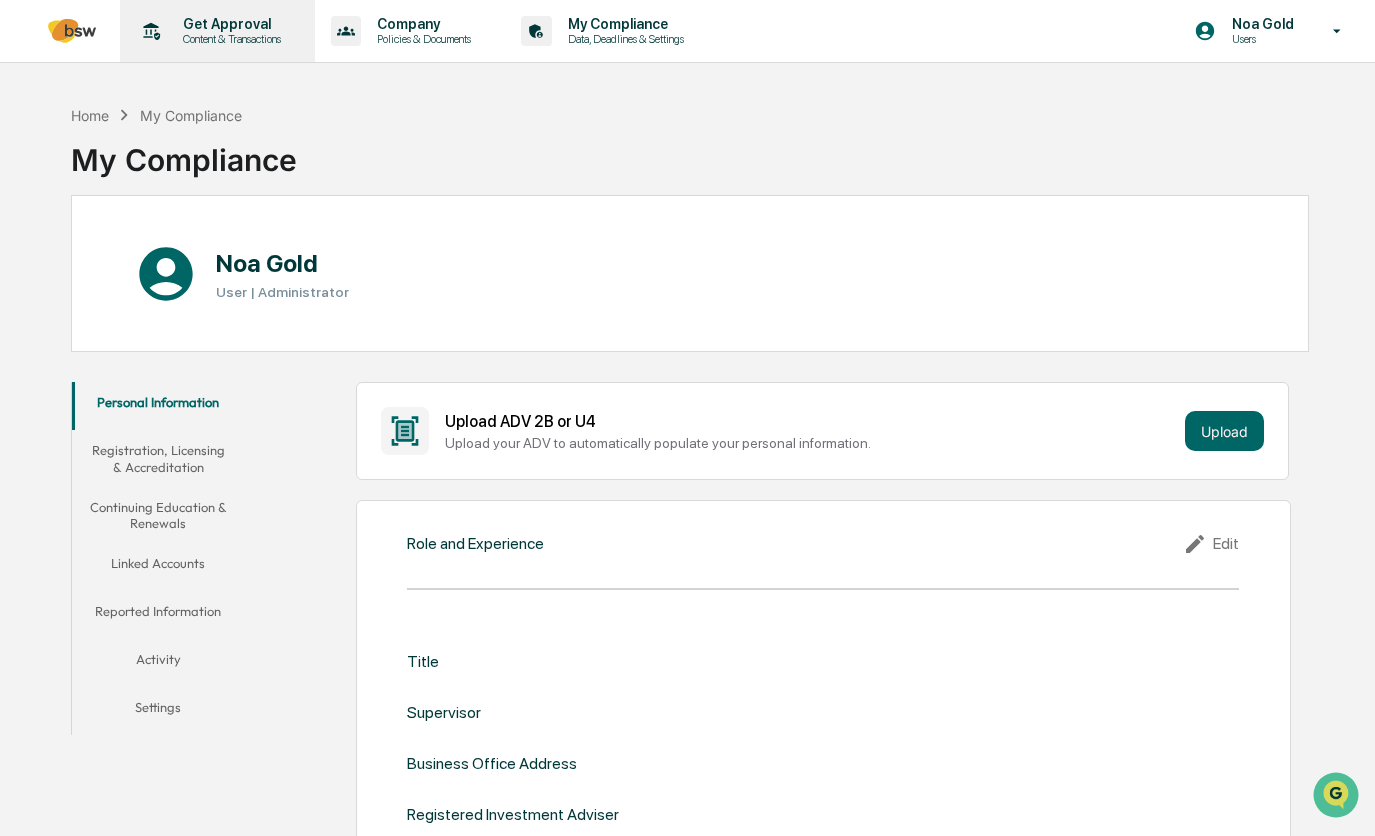 click on "Content & Transactions" at bounding box center [229, 39] 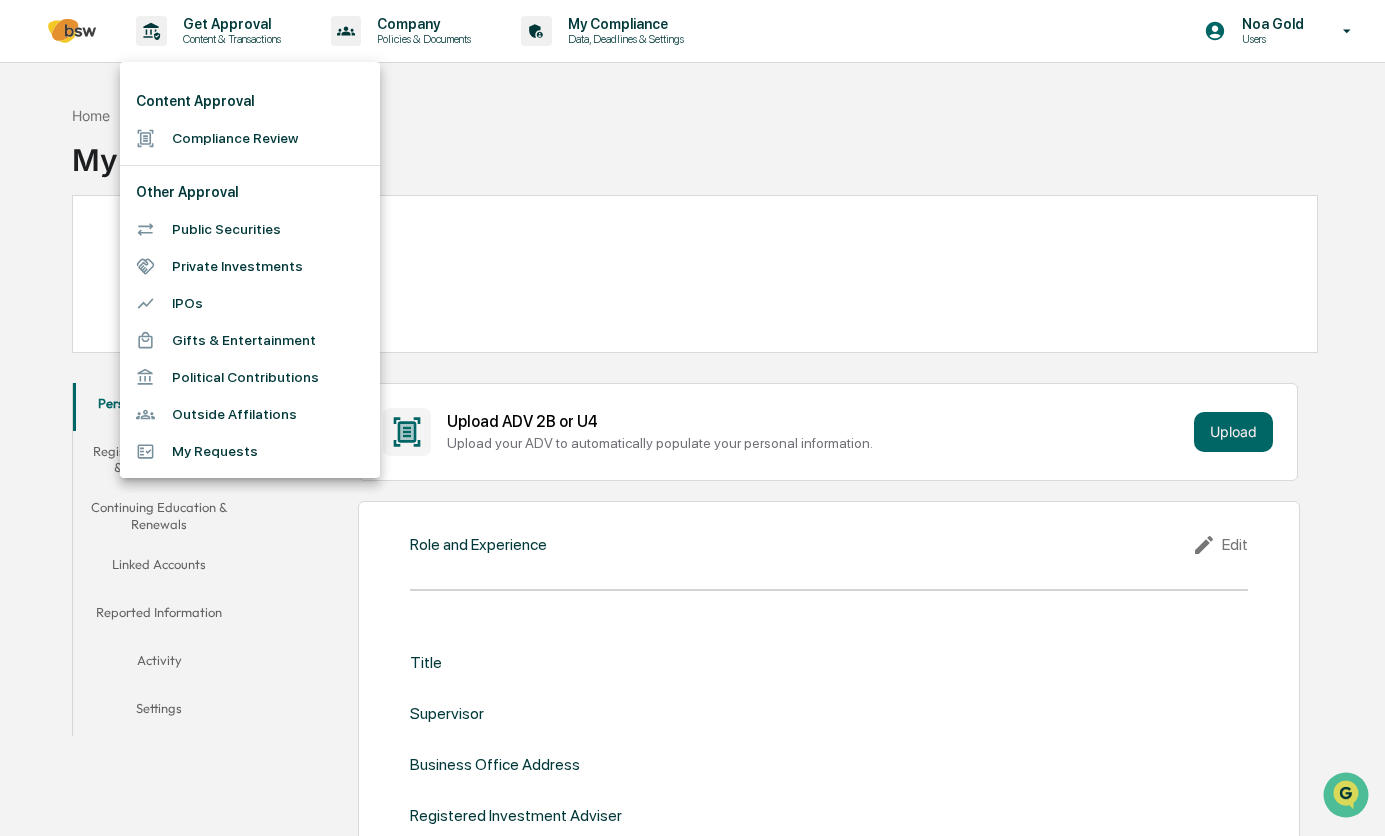 click at bounding box center (692, 418) 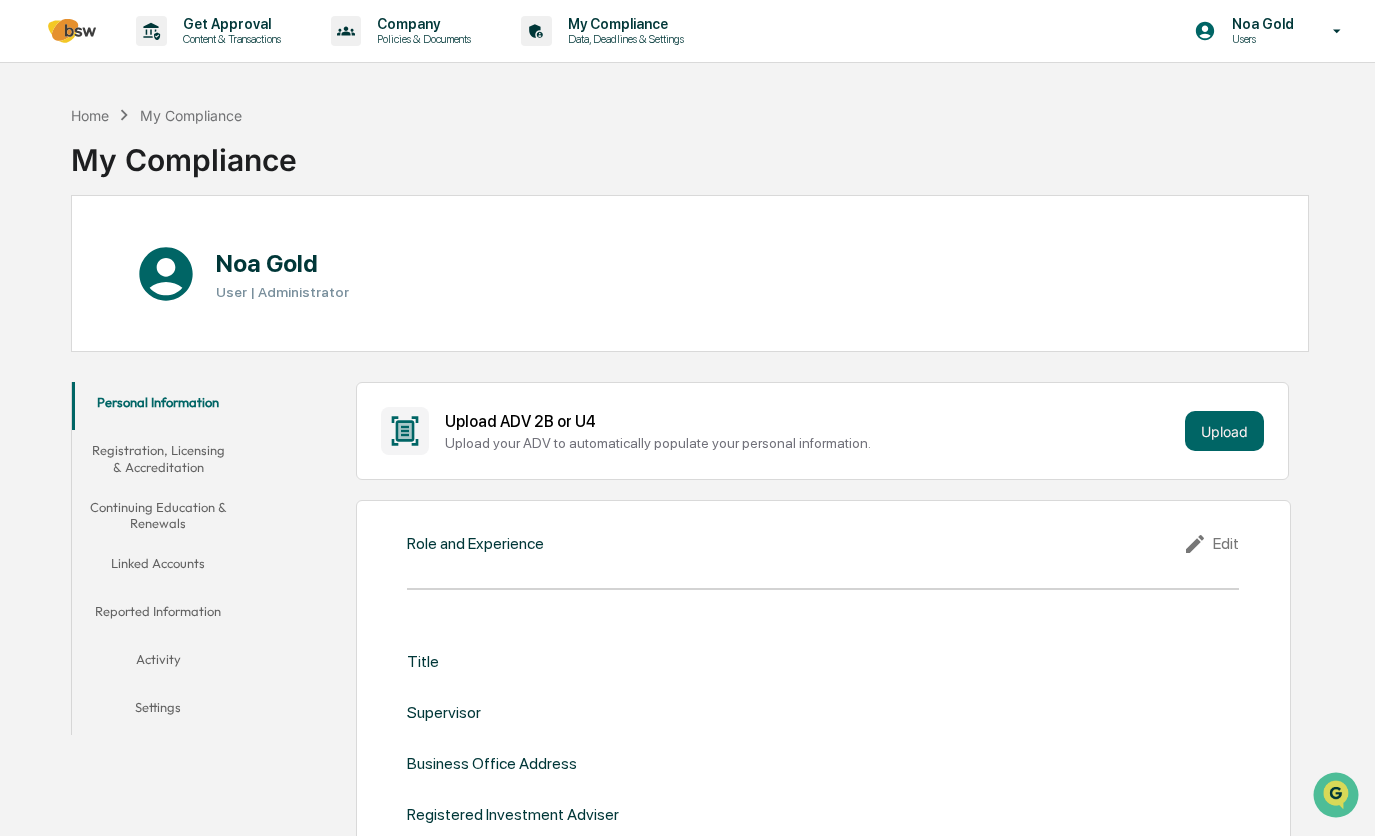click at bounding box center [72, 31] 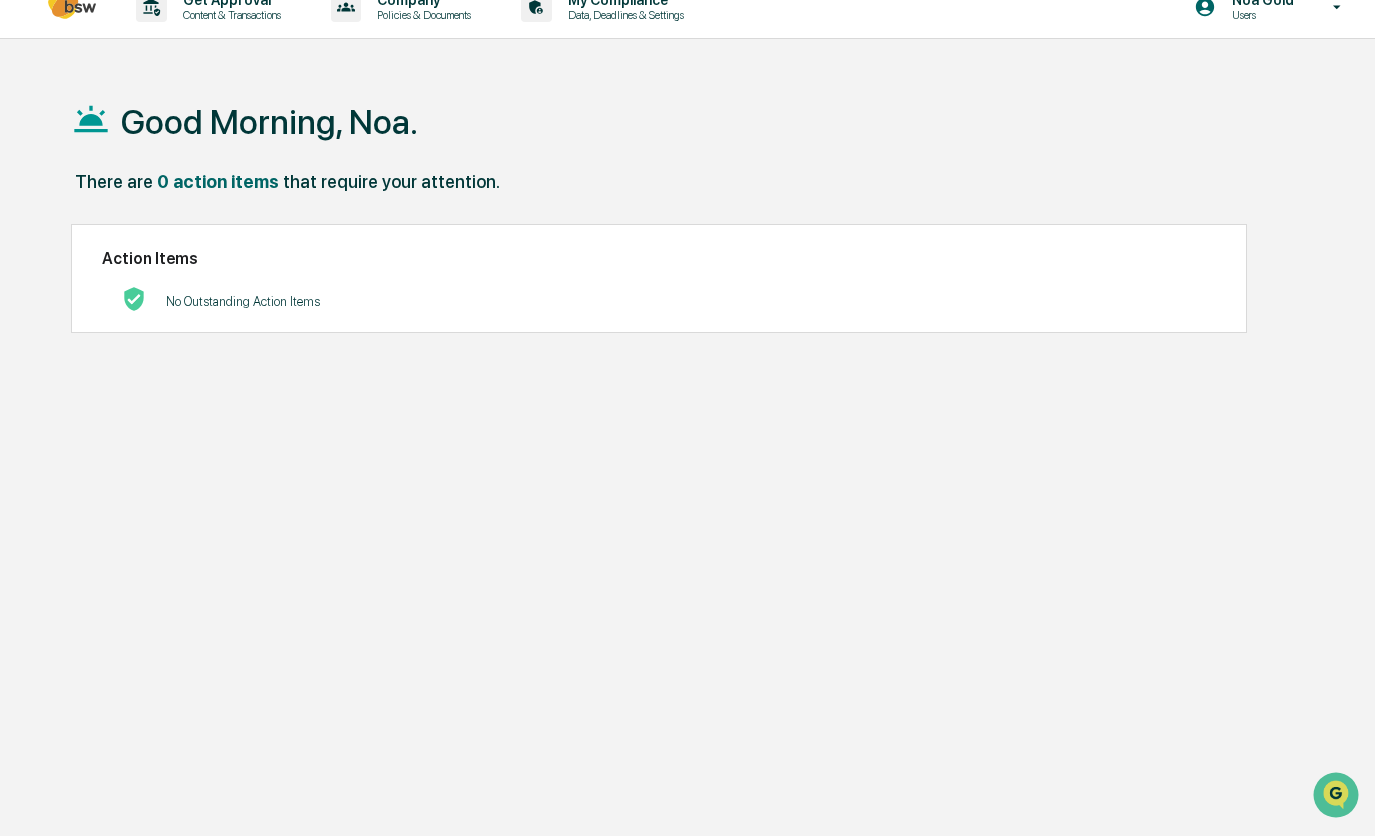 scroll, scrollTop: 0, scrollLeft: 0, axis: both 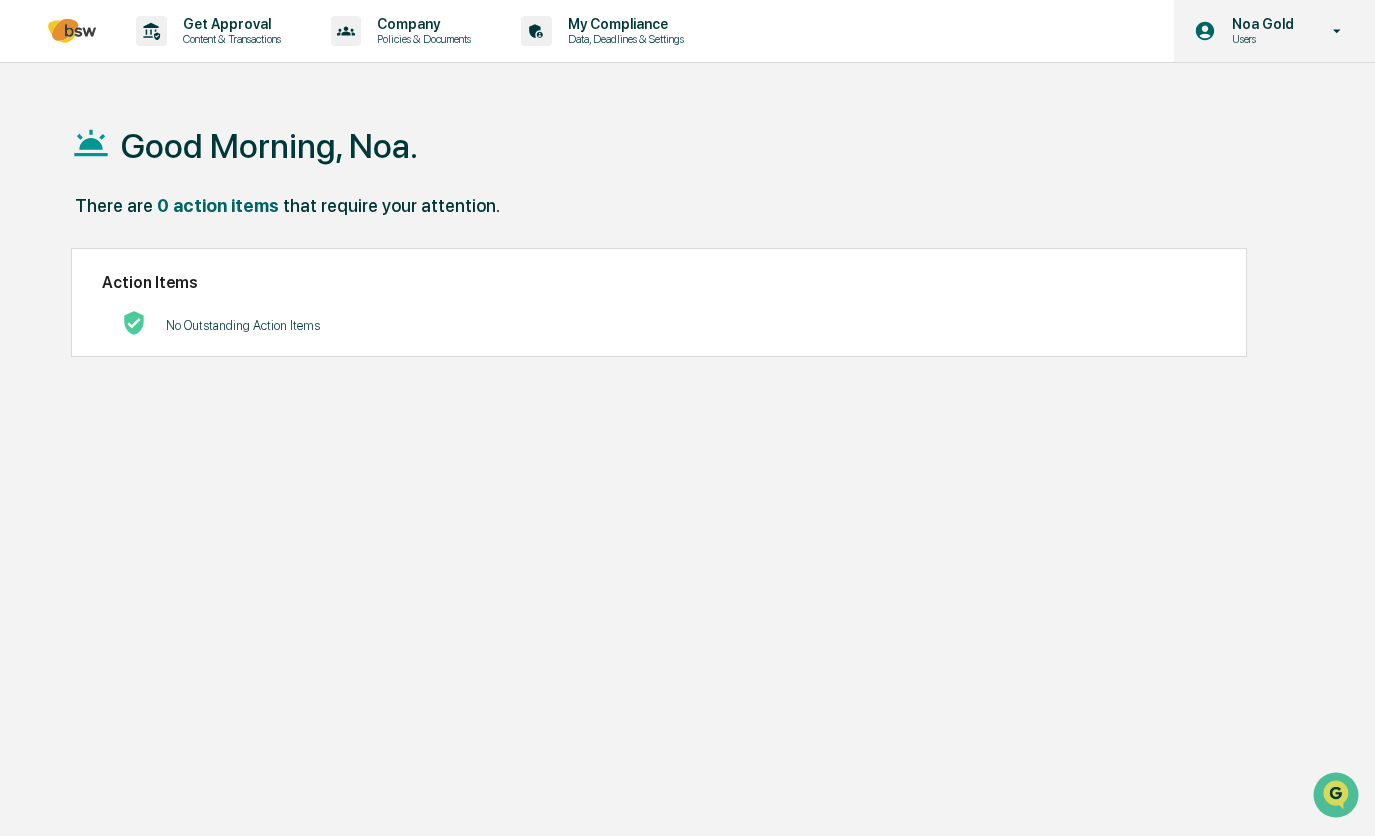 click on "Noa Gold" at bounding box center [1260, 24] 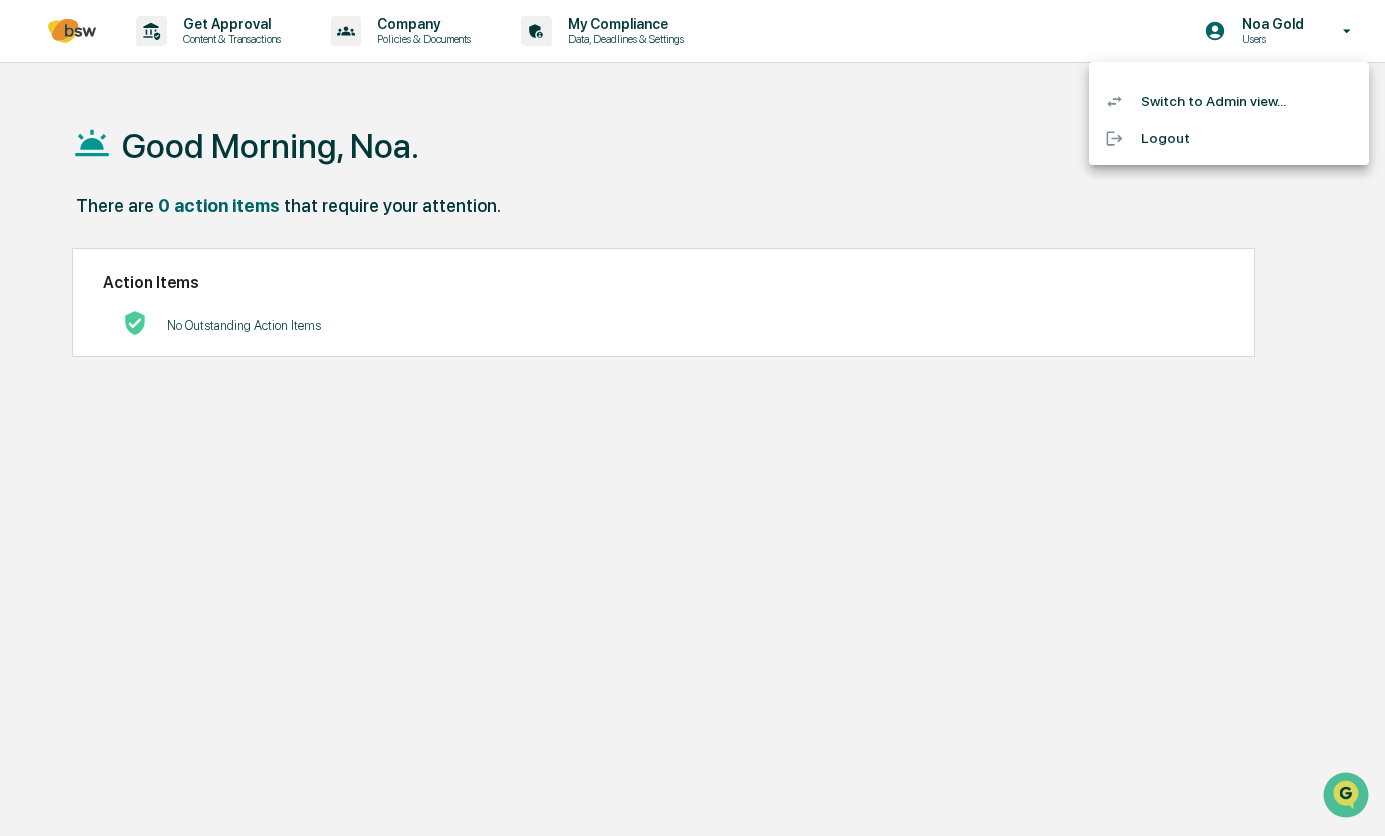 click on "Switch to Admin view..." at bounding box center [1229, 101] 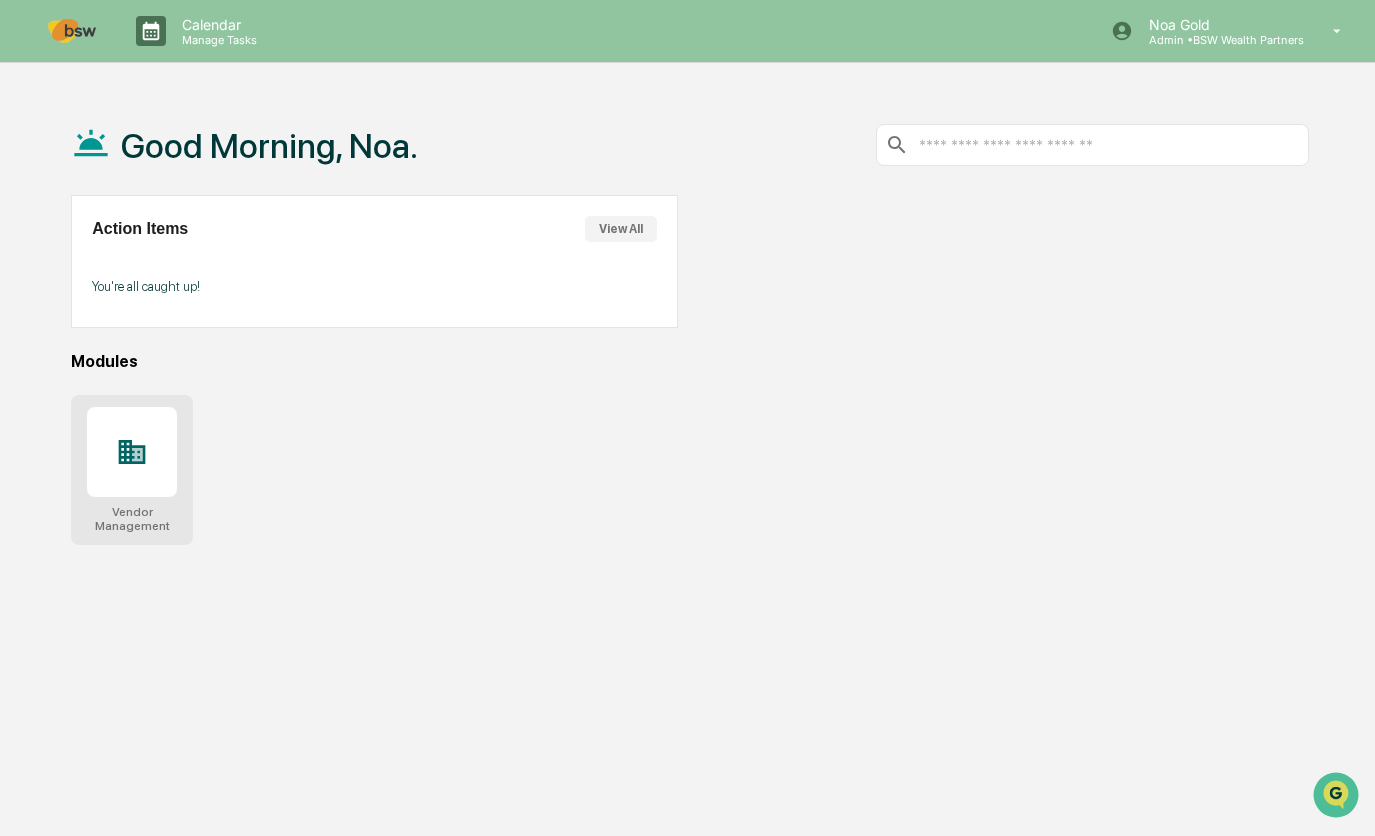 click 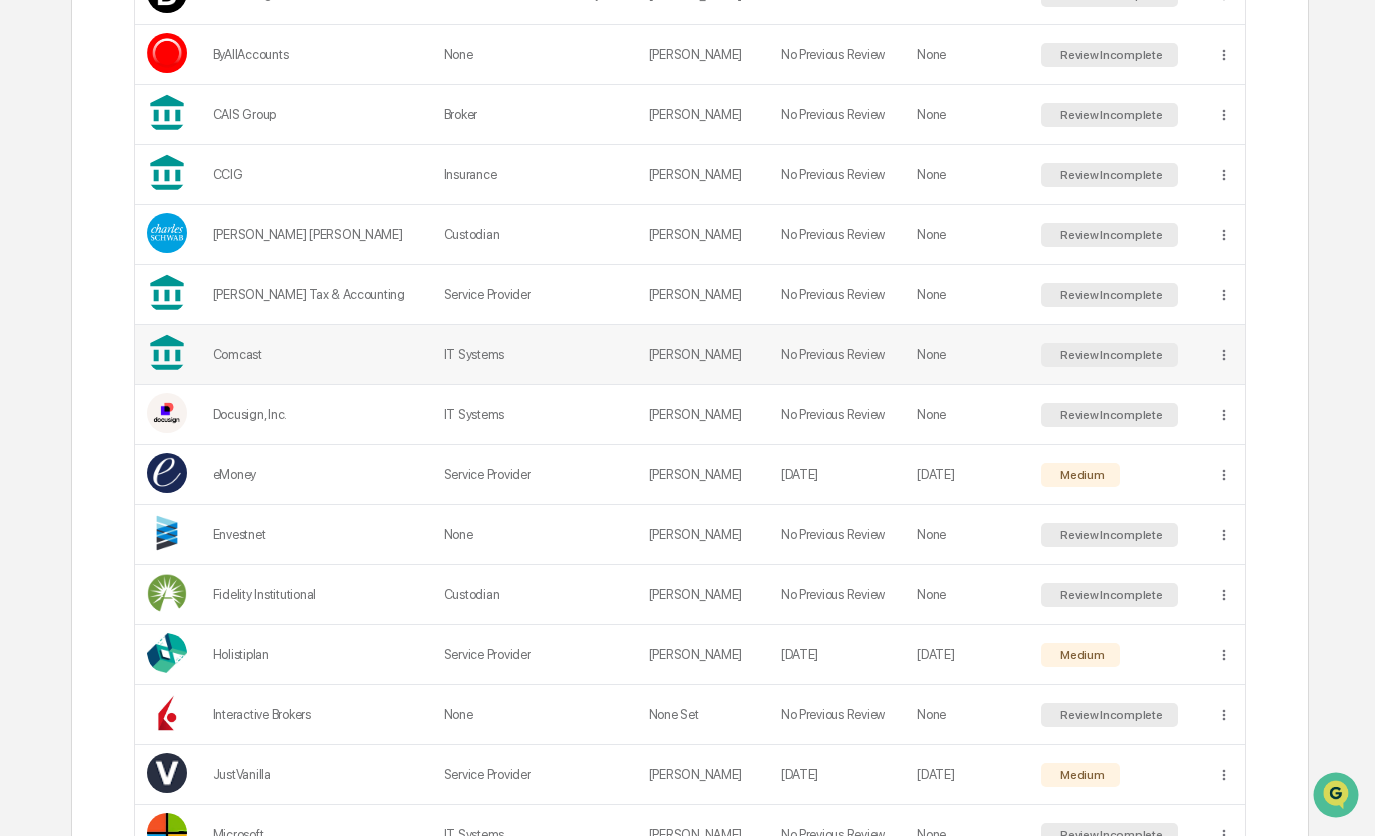 scroll, scrollTop: 600, scrollLeft: 0, axis: vertical 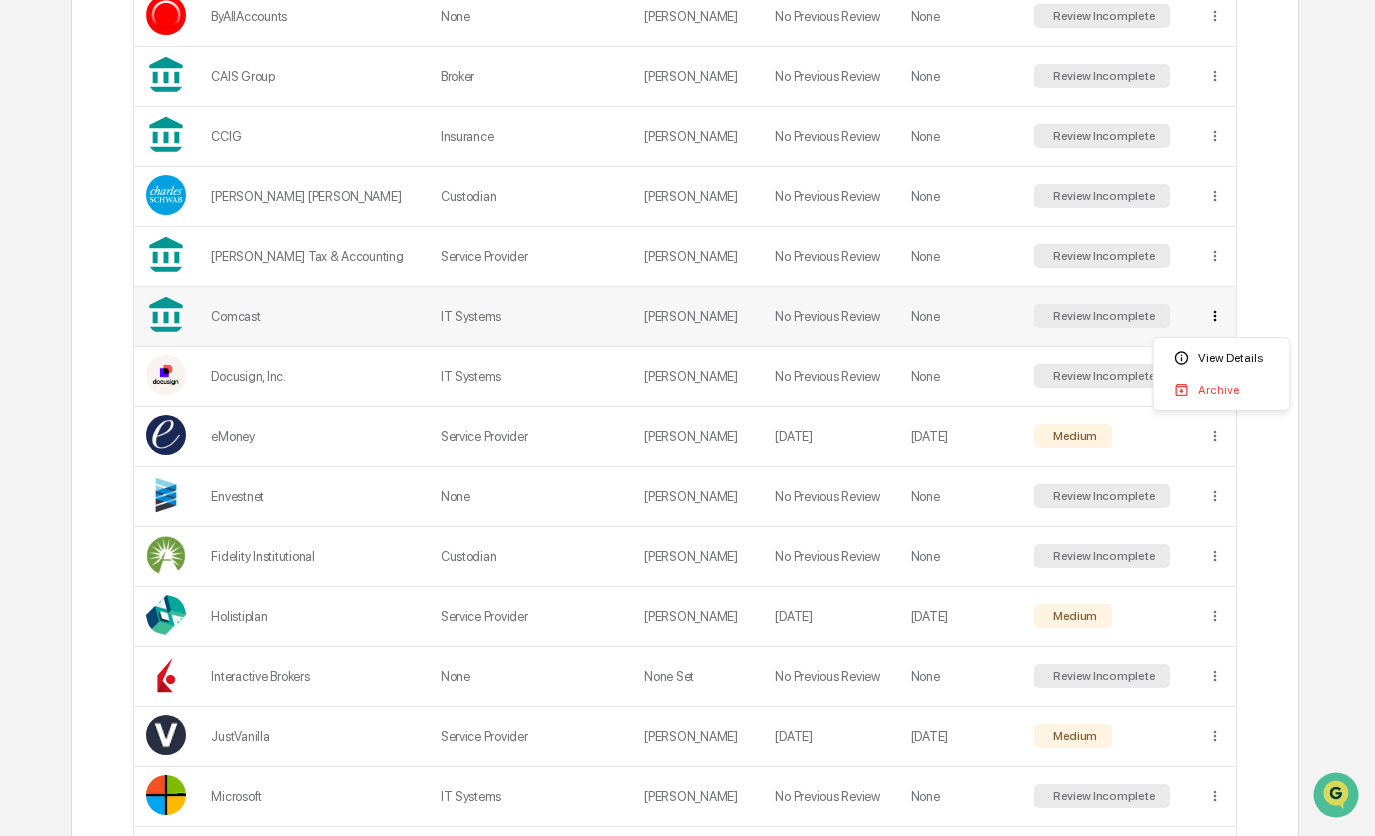 click on "Calendar Manage Tasks Noa Gold Admin •  BSW Wealth Partners Home Calendar Vendor Diligence Vendor Diligence Vendors Questionnaires Add Vendor Status : Active Select/Deselect All Active Archived Risk Level Select/Deselect All Low Medium High Review Incomplete Export Vendor Name Type Compliance Owner Last Reviewed Date Next Review Date Risk Level Barracuda IT Systems Matthew Samek No Previous Review None Review Incomplete Bloomberg Investment Research & Analytics Nicole Murphey No Previous Review None Review Incomplete ByAllAccounts None Brandon Krinhop No Previous Review None Review Incomplete CAIS Group Broker Brandon Krinhop No Previous Review None Review Incomplete CCIG Insurance Nicole Murphey No Previous Review None Review Incomplete Charles Schwab Custodian Matthew Samek No Previous Review None Review Incomplete Cline Tax & Accounting Service Provider Matthew Samek No Previous Review None Review Incomplete Comcast IT Systems Matthew Samek No Previous Review None Review Incomplete Docusign, Inc. None 1" at bounding box center (687, -182) 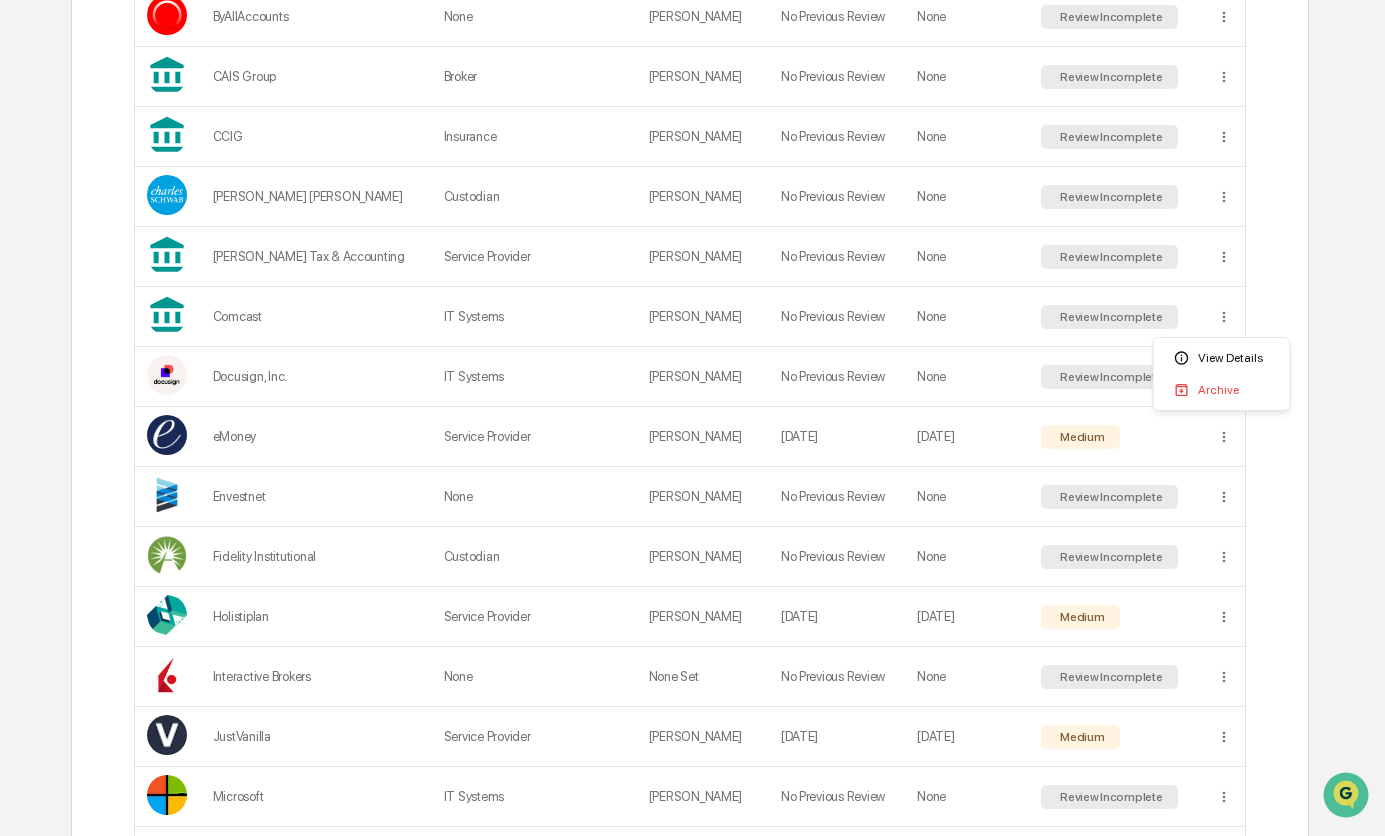 click on "Calendar Manage Tasks Noa Gold Admin •  BSW Wealth Partners Home Calendar Vendor Diligence Vendor Diligence Vendors Questionnaires Add Vendor Status : Active Select/Deselect All Active Archived Risk Level Select/Deselect All Low Medium High Review Incomplete Export Vendor Name Type Compliance Owner Last Reviewed Date Next Review Date Risk Level Barracuda IT Systems Matthew Samek No Previous Review None Review Incomplete Bloomberg Investment Research & Analytics Nicole Murphey No Previous Review None Review Incomplete ByAllAccounts None Brandon Krinhop No Previous Review None Review Incomplete CAIS Group Broker Brandon Krinhop No Previous Review None Review Incomplete CCIG Insurance Nicole Murphey No Previous Review None Review Incomplete Charles Schwab Custodian Matthew Samek No Previous Review None Review Incomplete Cline Tax & Accounting Service Provider Matthew Samek No Previous Review None Review Incomplete Comcast IT Systems Matthew Samek No Previous Review None Review Incomplete Docusign, Inc. None 1" at bounding box center [692, -182] 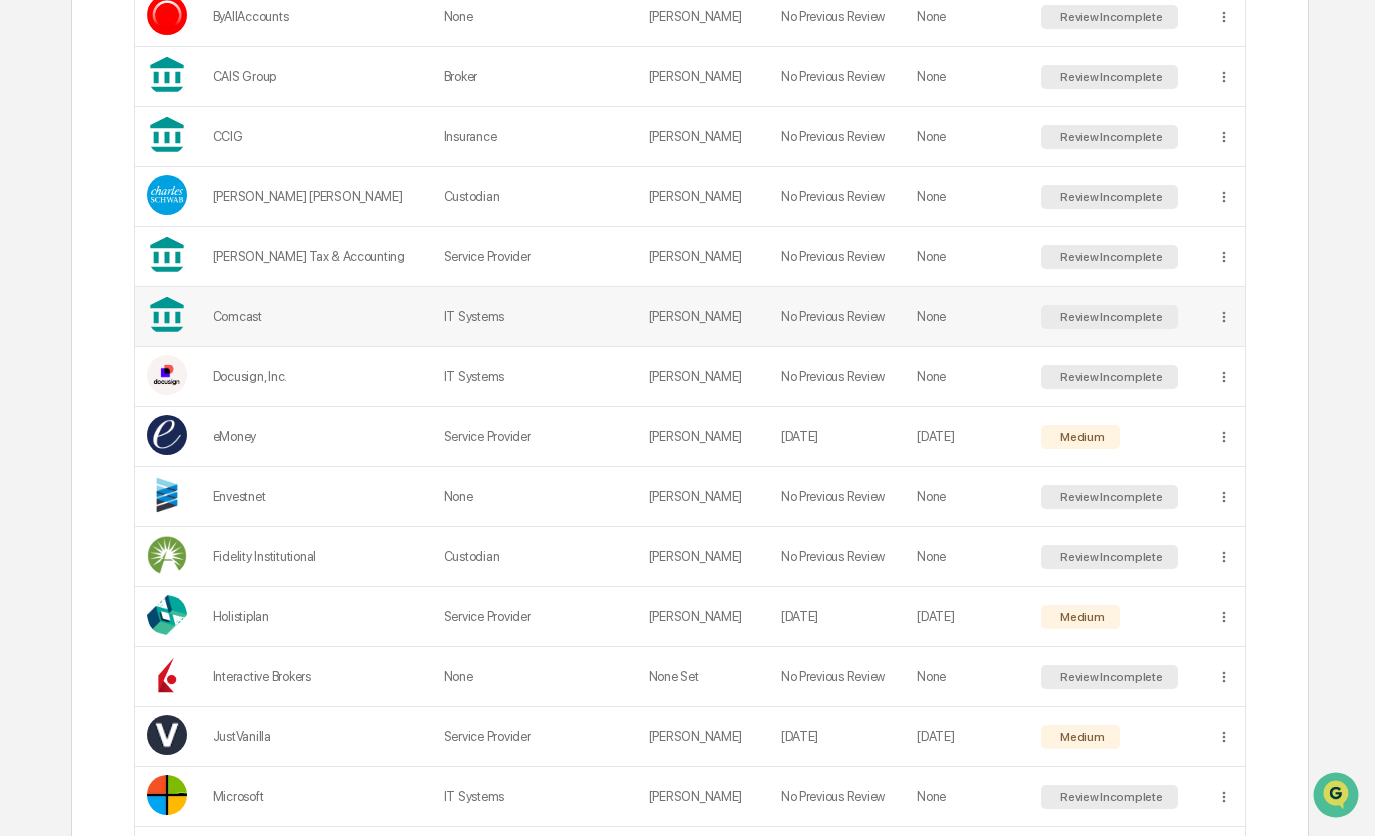 click on "[PERSON_NAME]" at bounding box center (703, 317) 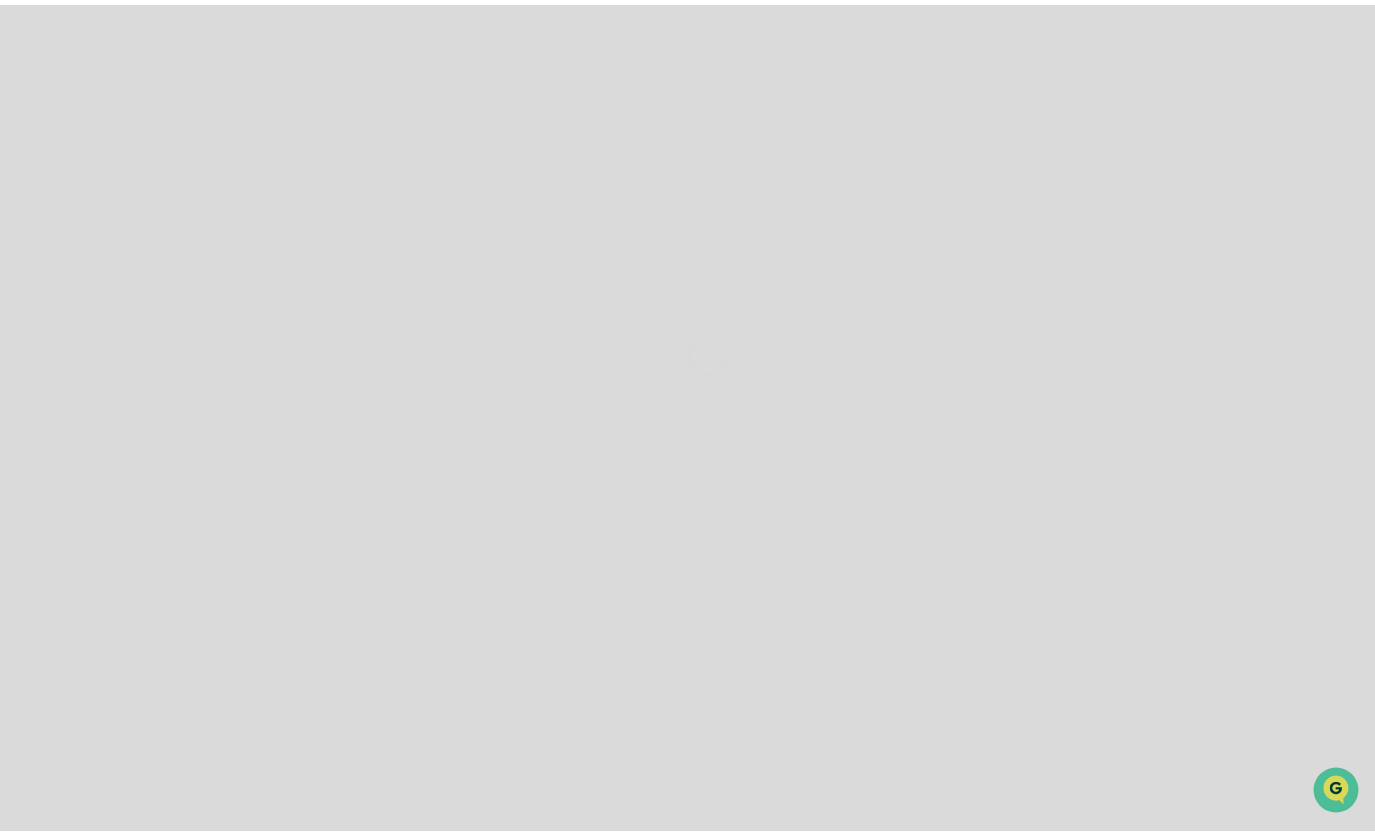 scroll, scrollTop: 0, scrollLeft: 0, axis: both 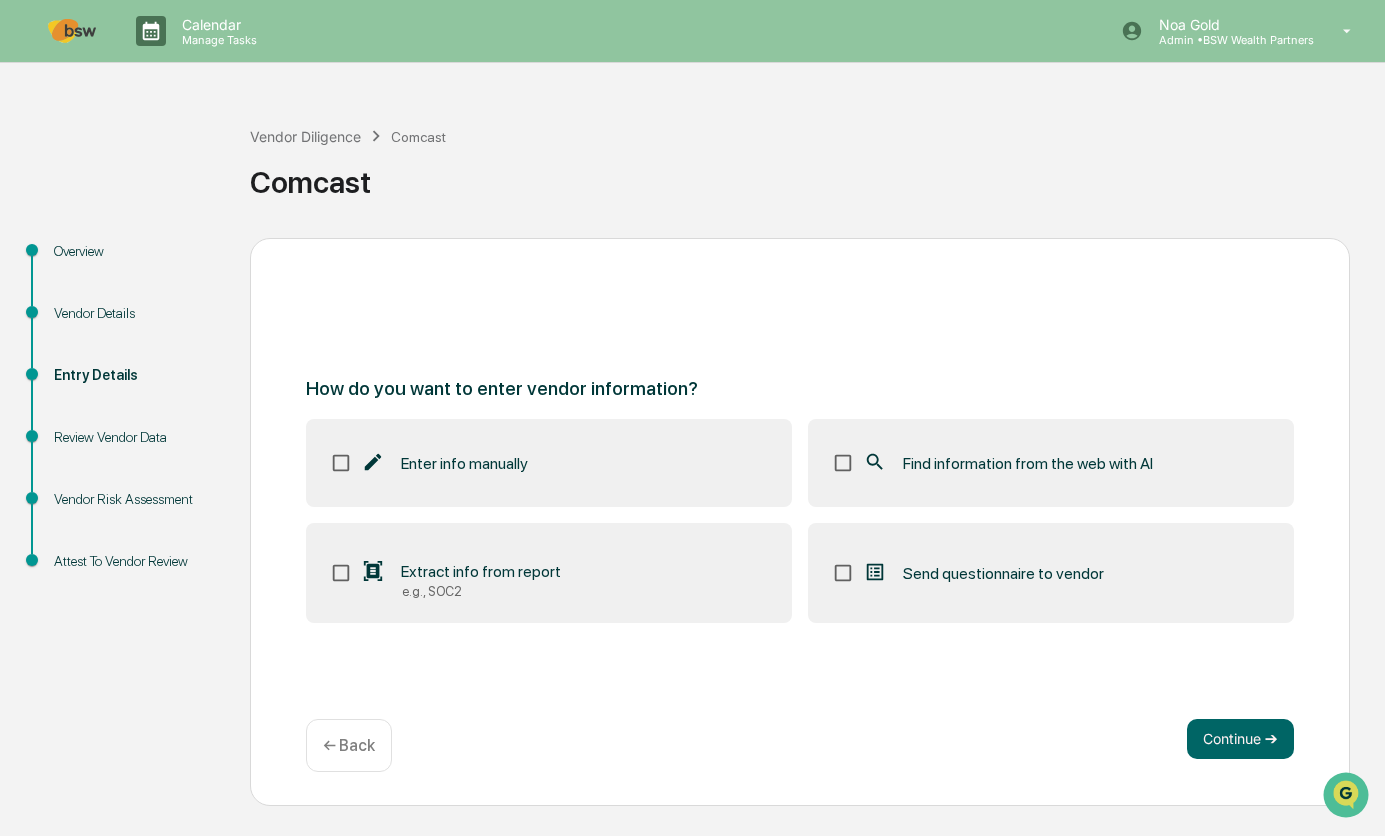 click on "Find information from the web with AI" at bounding box center [1051, 463] 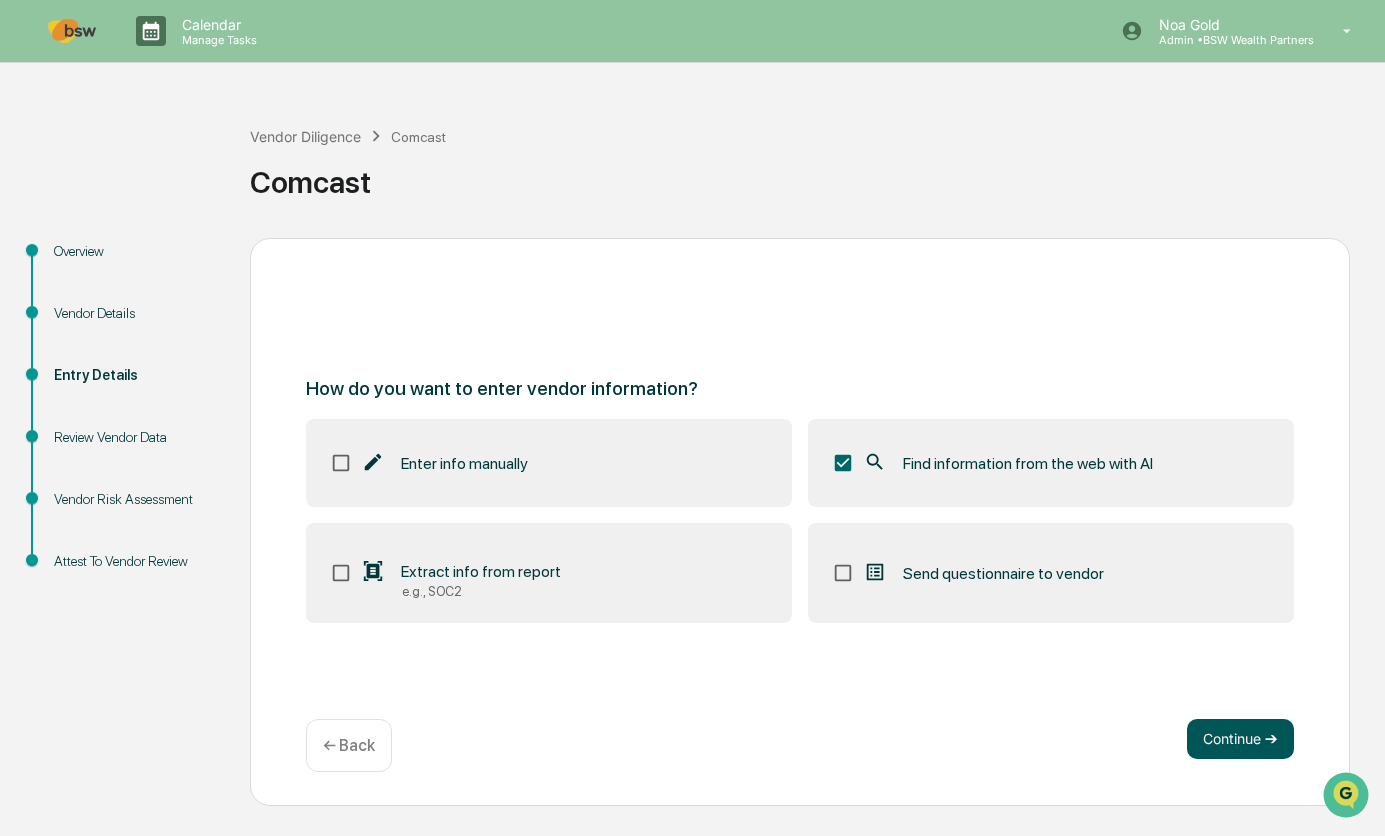 click on "Continue ➔" at bounding box center [1240, 739] 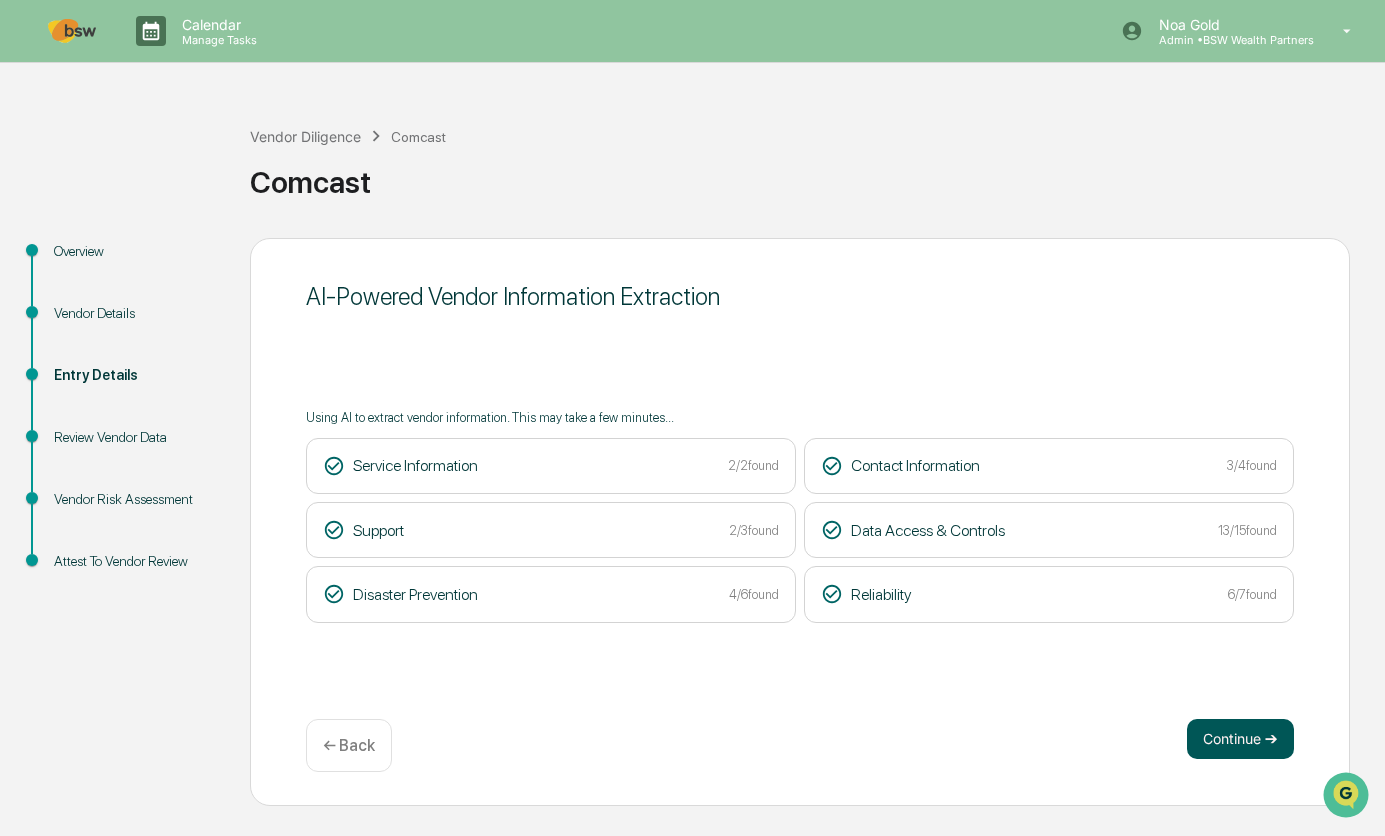 click on "Continue ➔" at bounding box center [1240, 739] 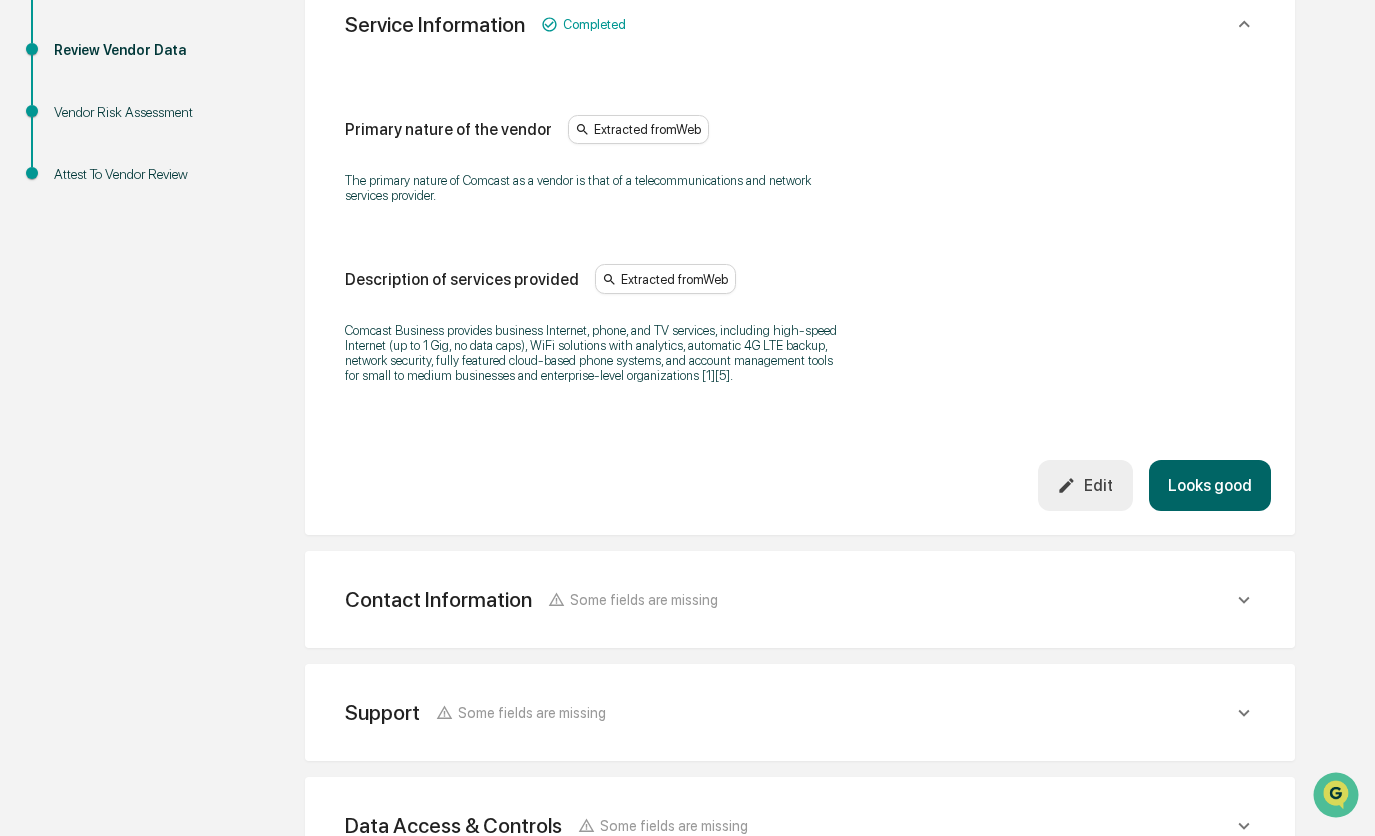scroll, scrollTop: 400, scrollLeft: 0, axis: vertical 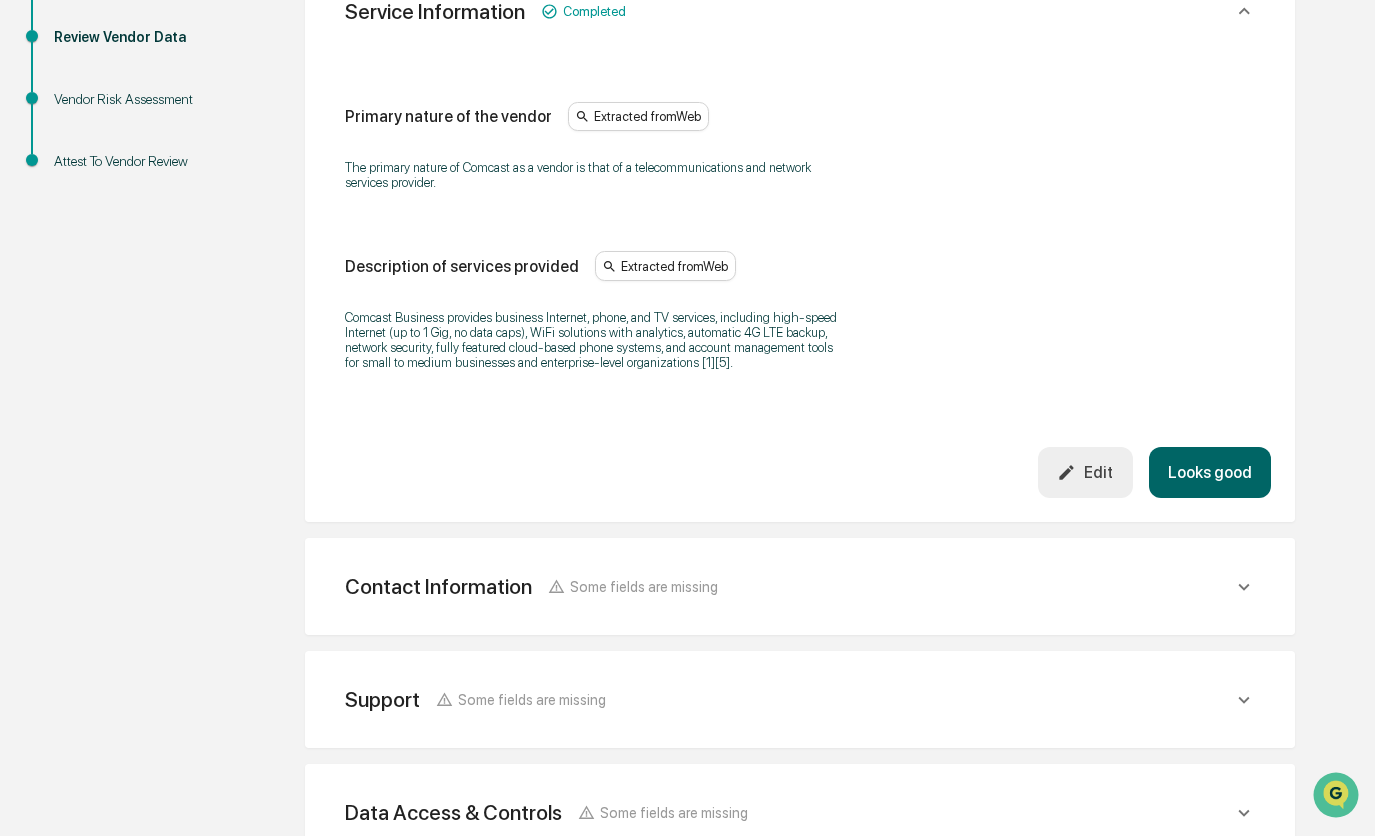 click on "Looks good" at bounding box center (1210, 472) 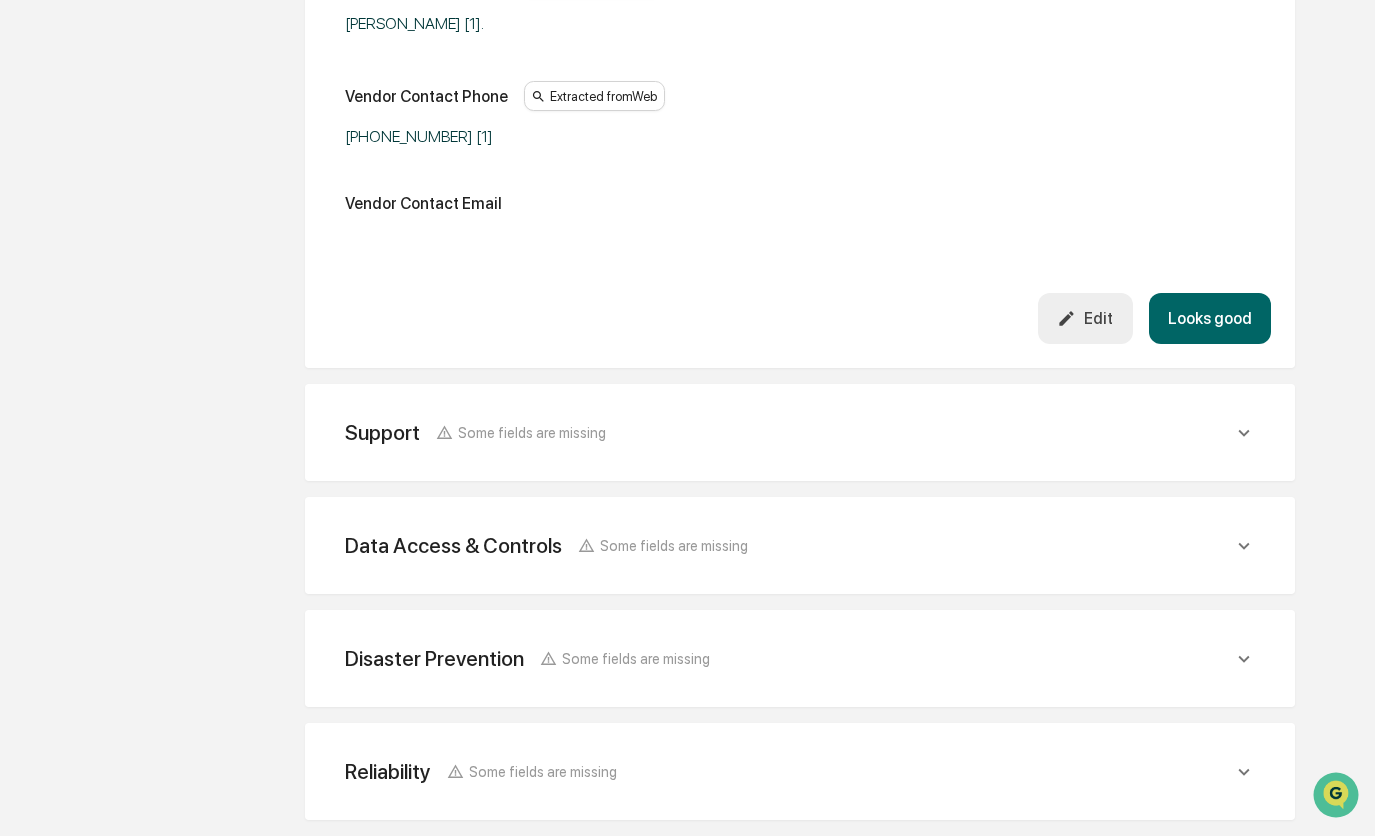 scroll, scrollTop: 754, scrollLeft: 0, axis: vertical 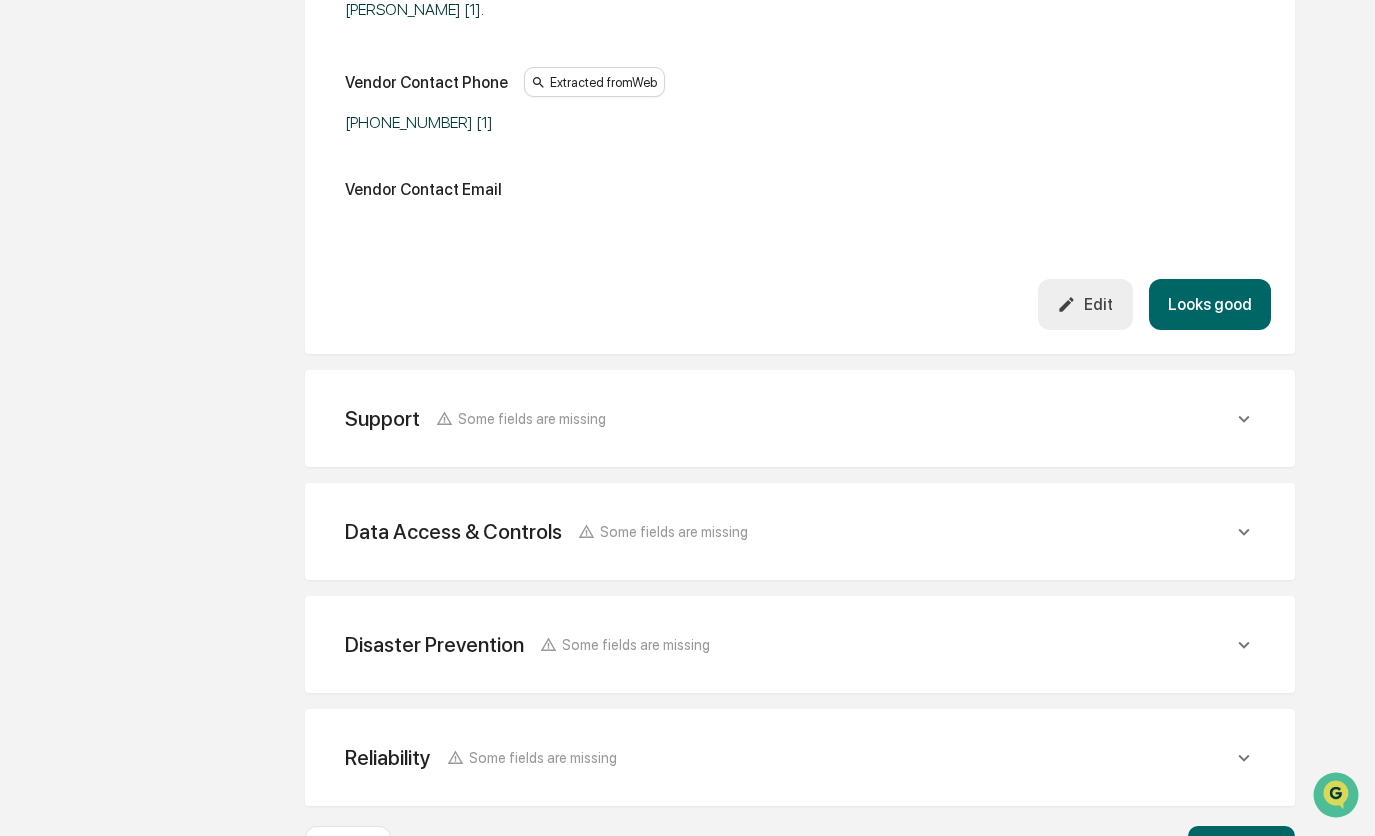 click on "Support Some fields are missing" at bounding box center [800, -351] 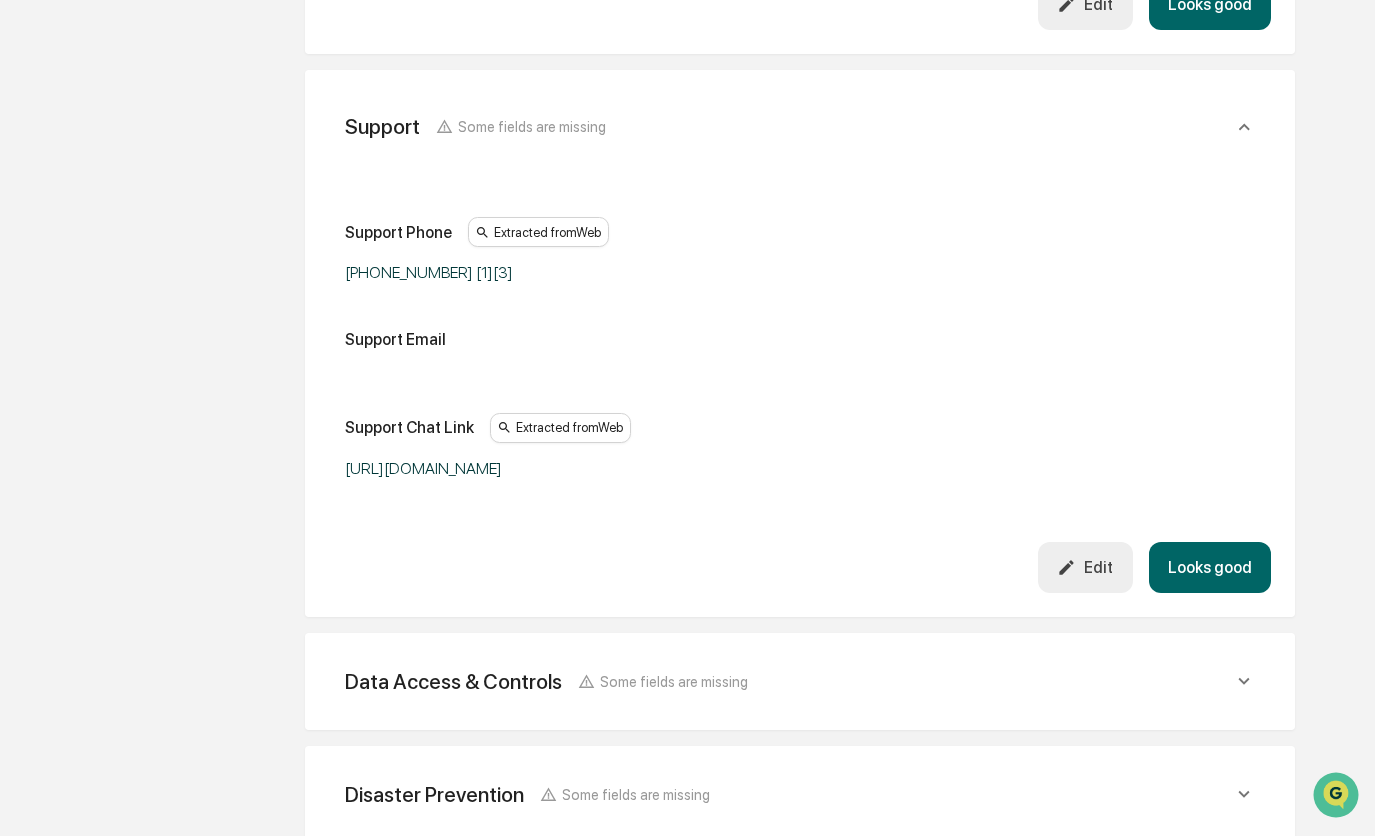 scroll, scrollTop: 1054, scrollLeft: 0, axis: vertical 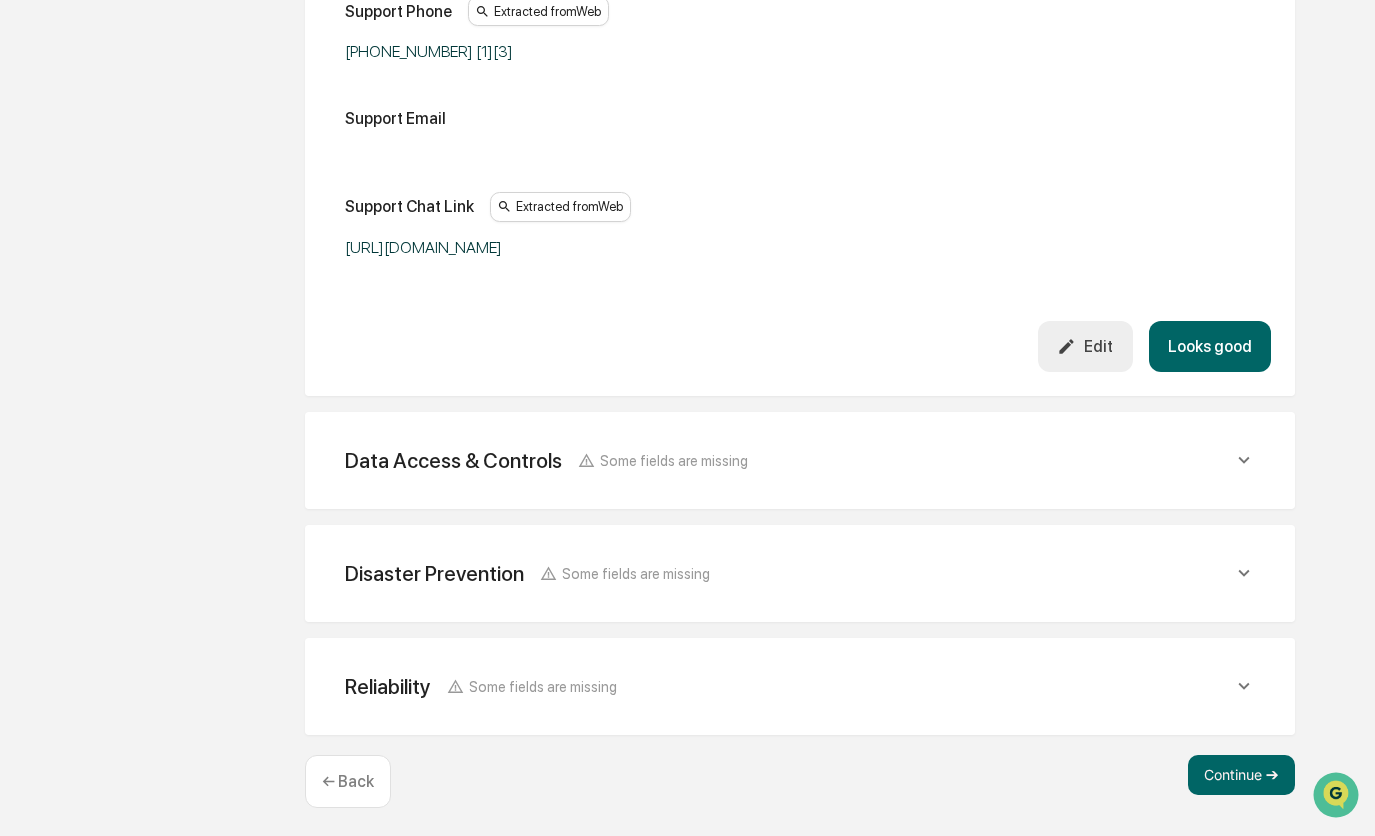 click on "Data Access & Controls Some fields are missing" at bounding box center (800, -872) 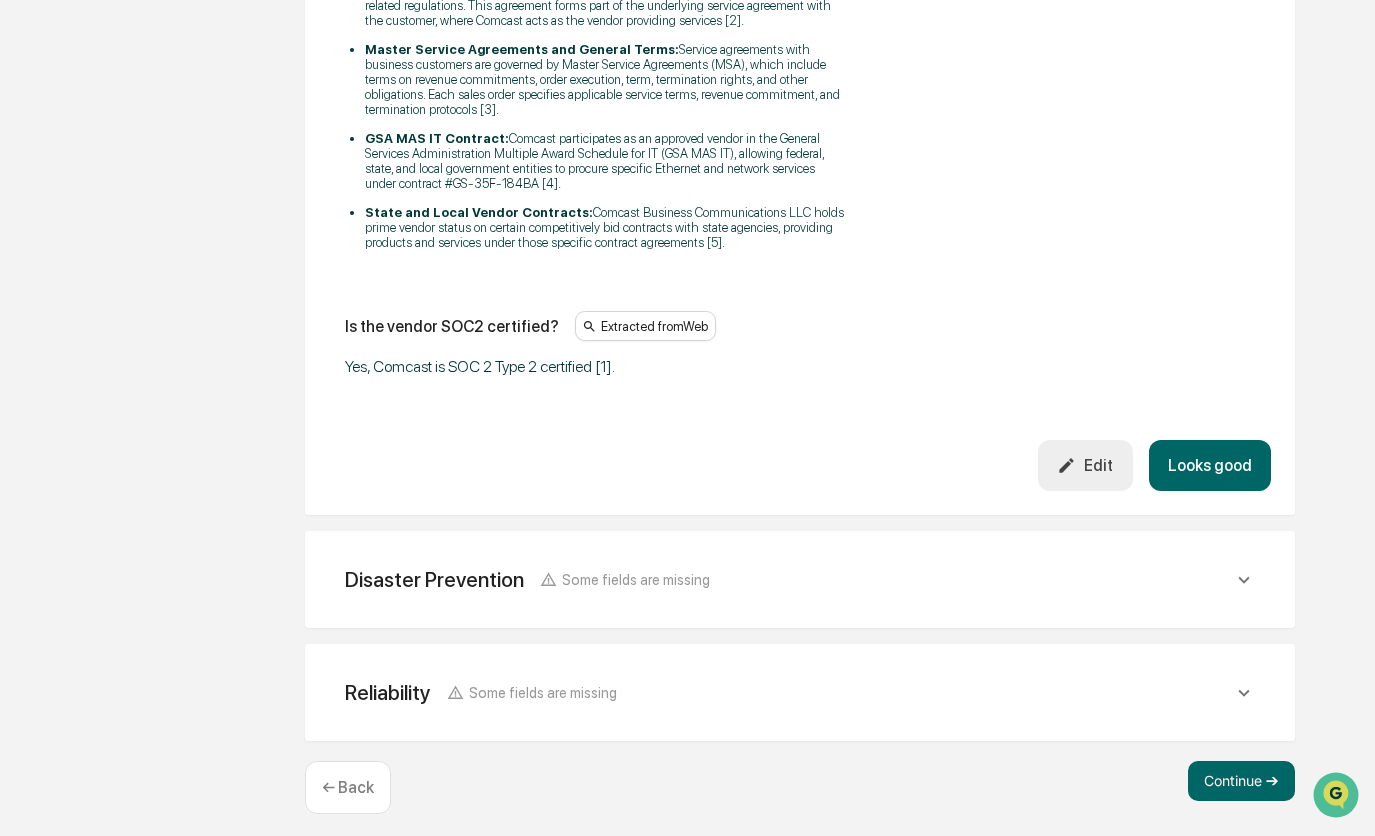 scroll, scrollTop: 4024, scrollLeft: 0, axis: vertical 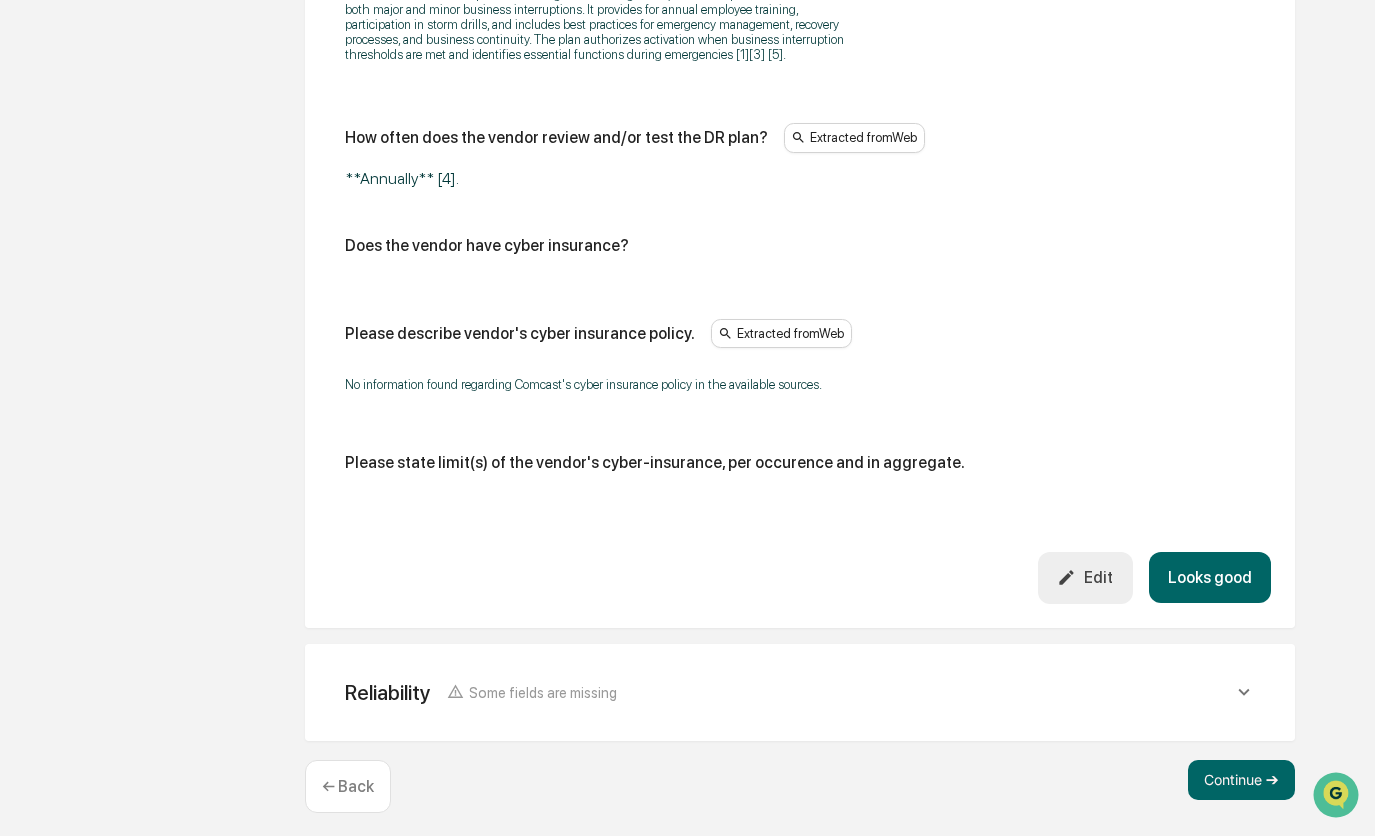 click on "Reliability Some fields are missing" at bounding box center (800, -4529) 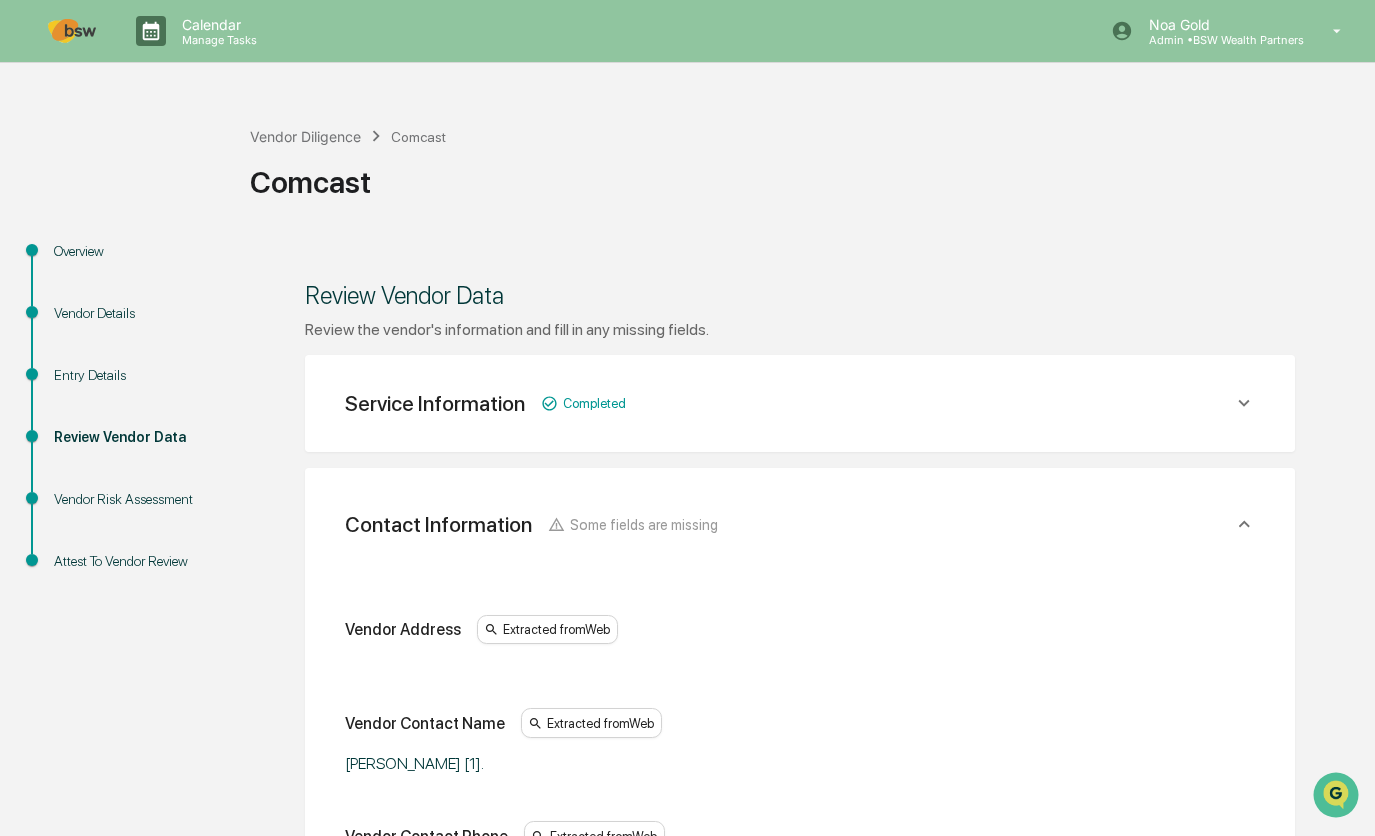 scroll, scrollTop: 400, scrollLeft: 0, axis: vertical 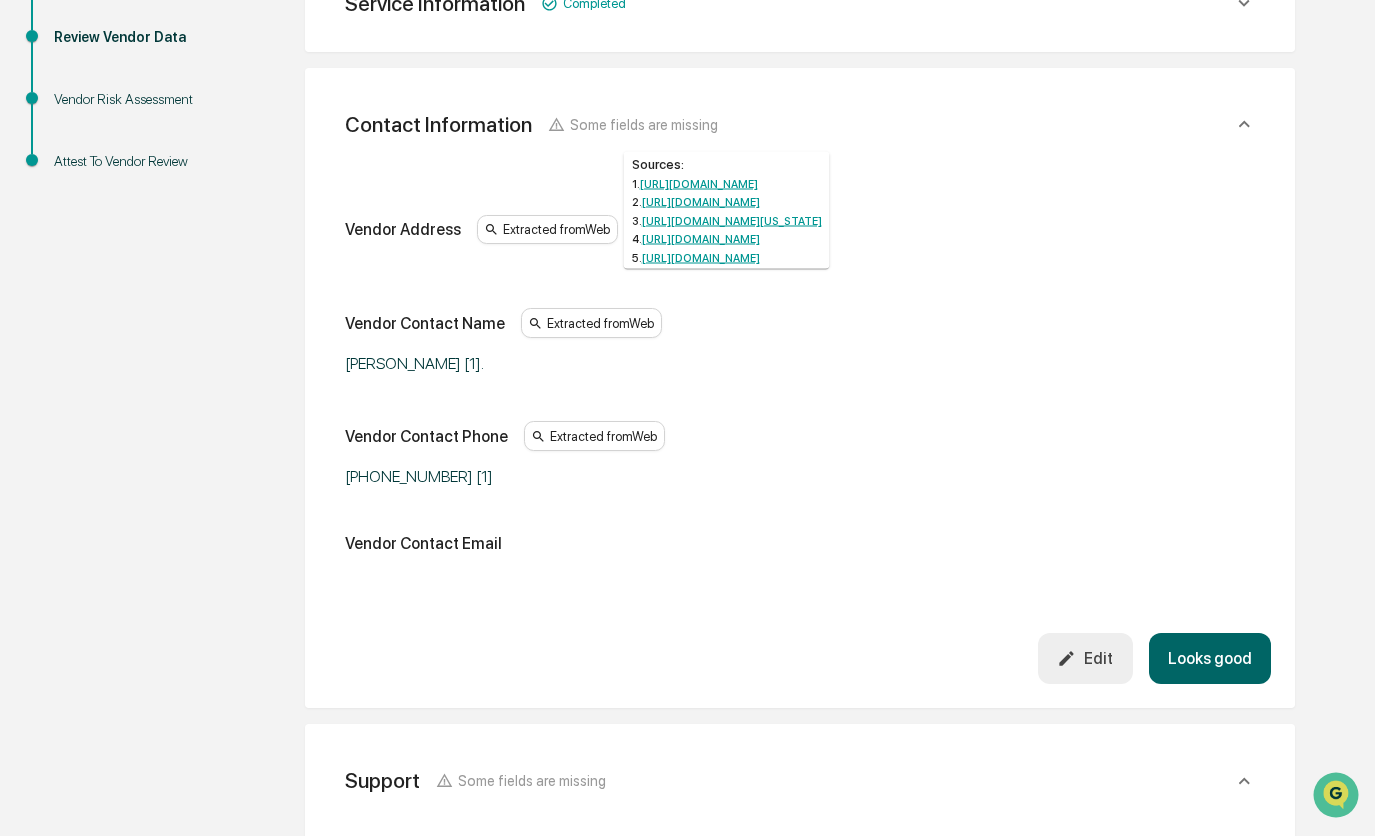 click on "Extracted from  Web" at bounding box center [547, 230] 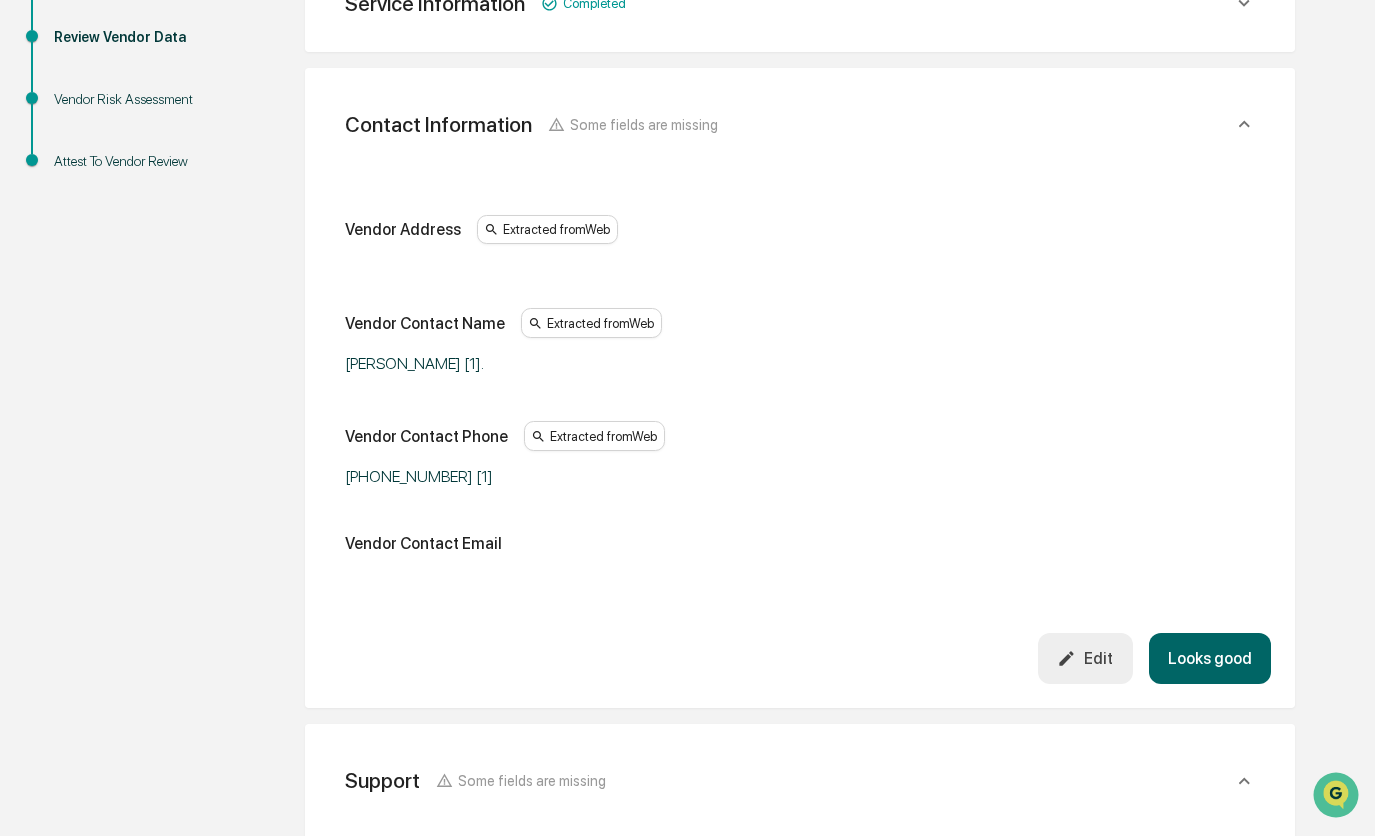 click on "Looks good" at bounding box center [1210, 658] 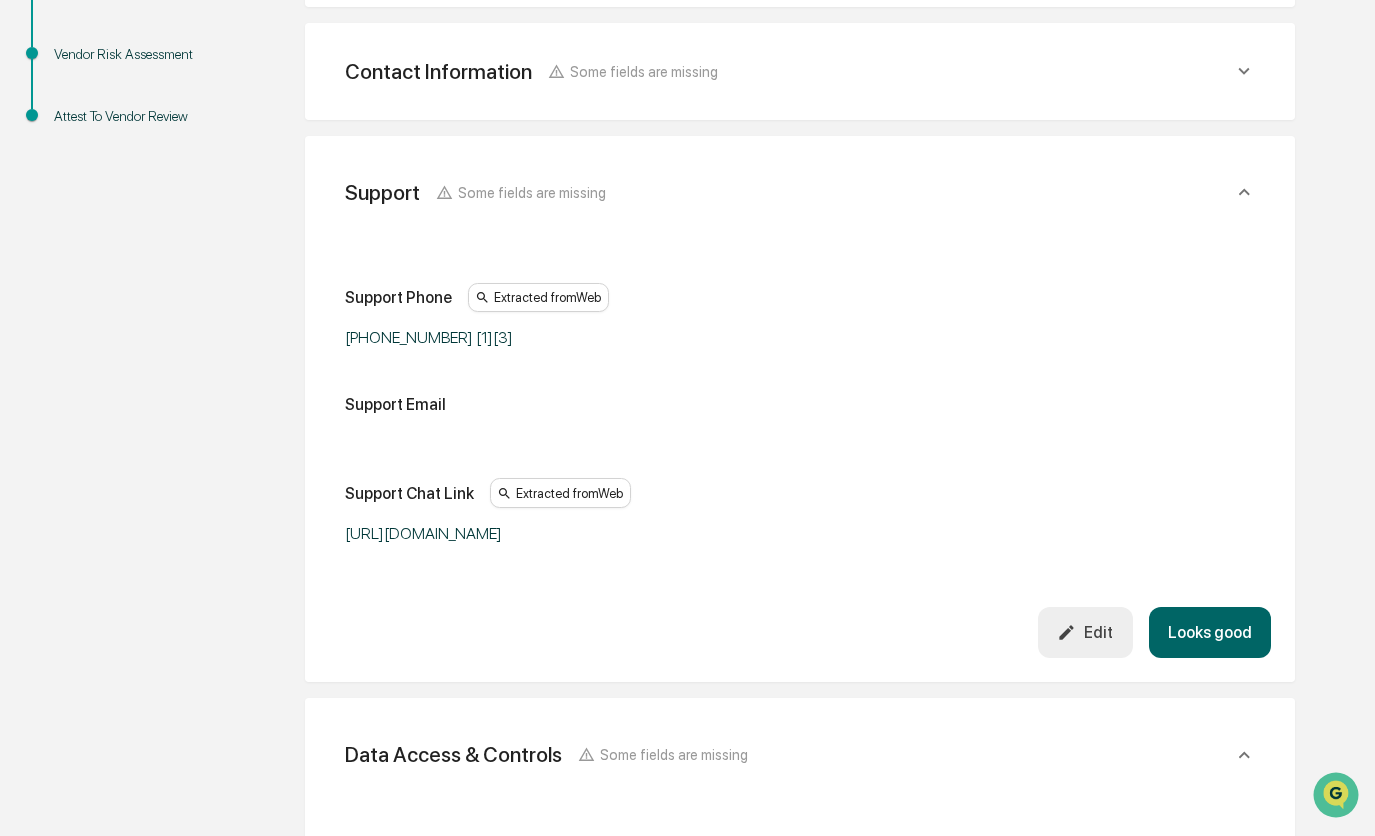 scroll, scrollTop: 467, scrollLeft: 0, axis: vertical 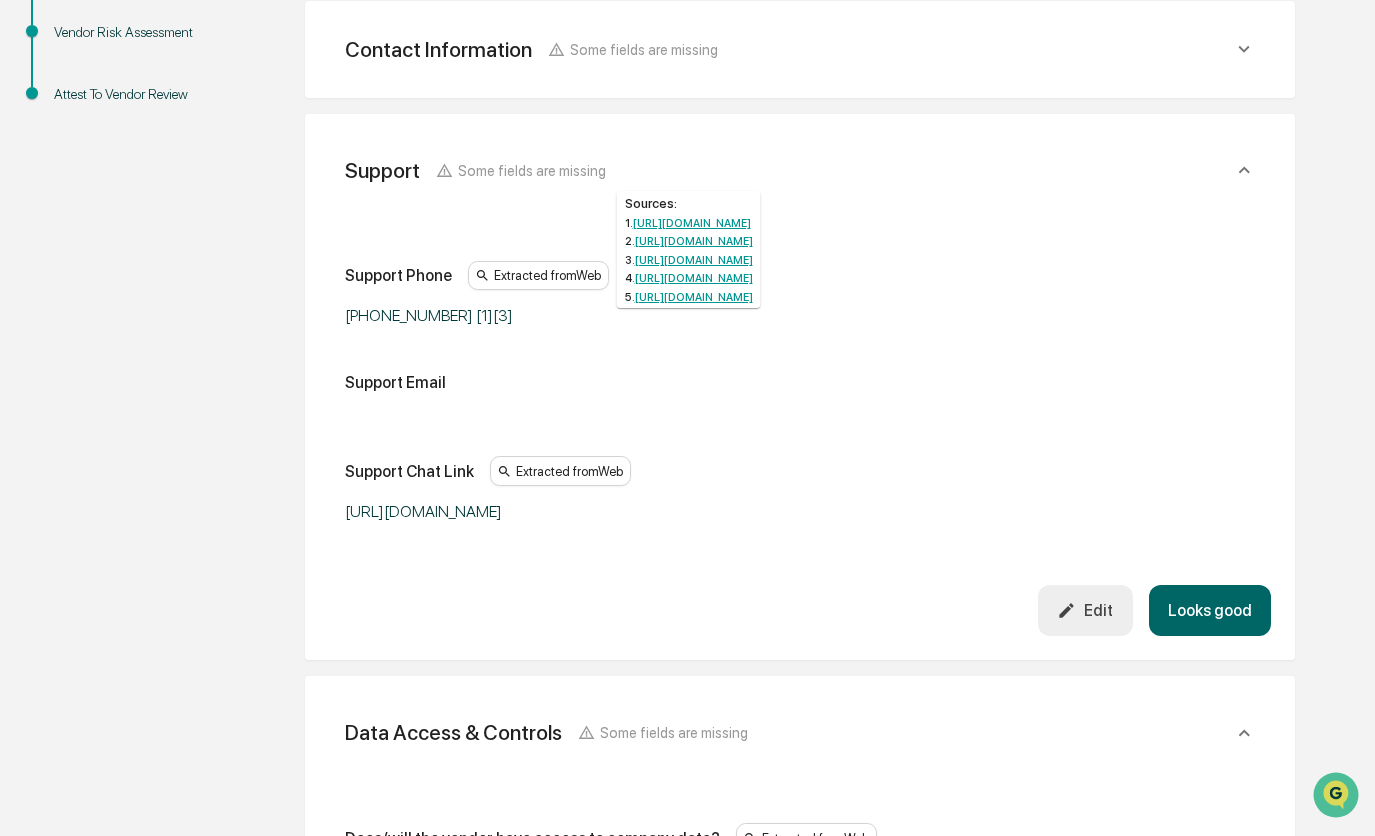 click on "Extracted from  Web" at bounding box center (538, 276) 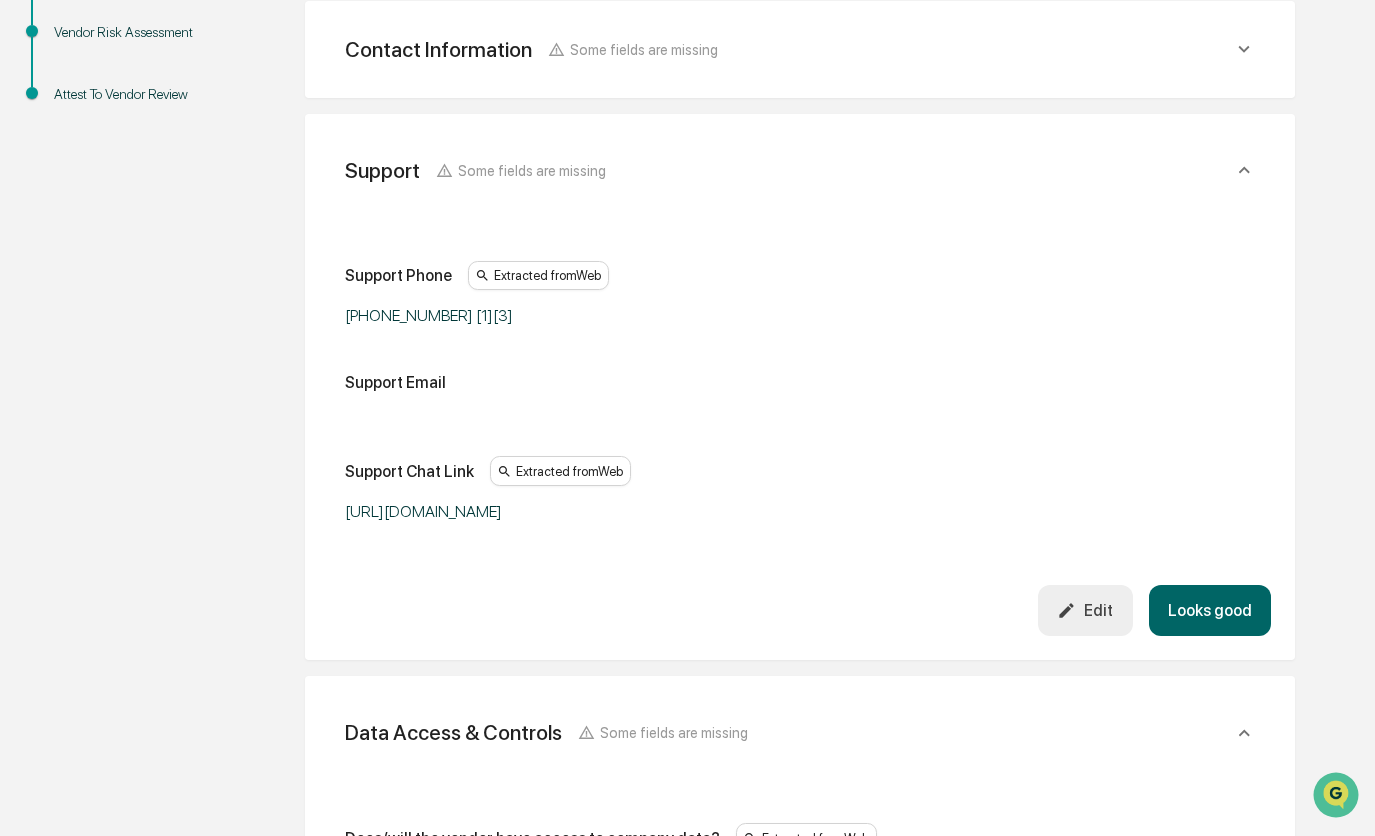 click on "Looks good" at bounding box center [1210, 610] 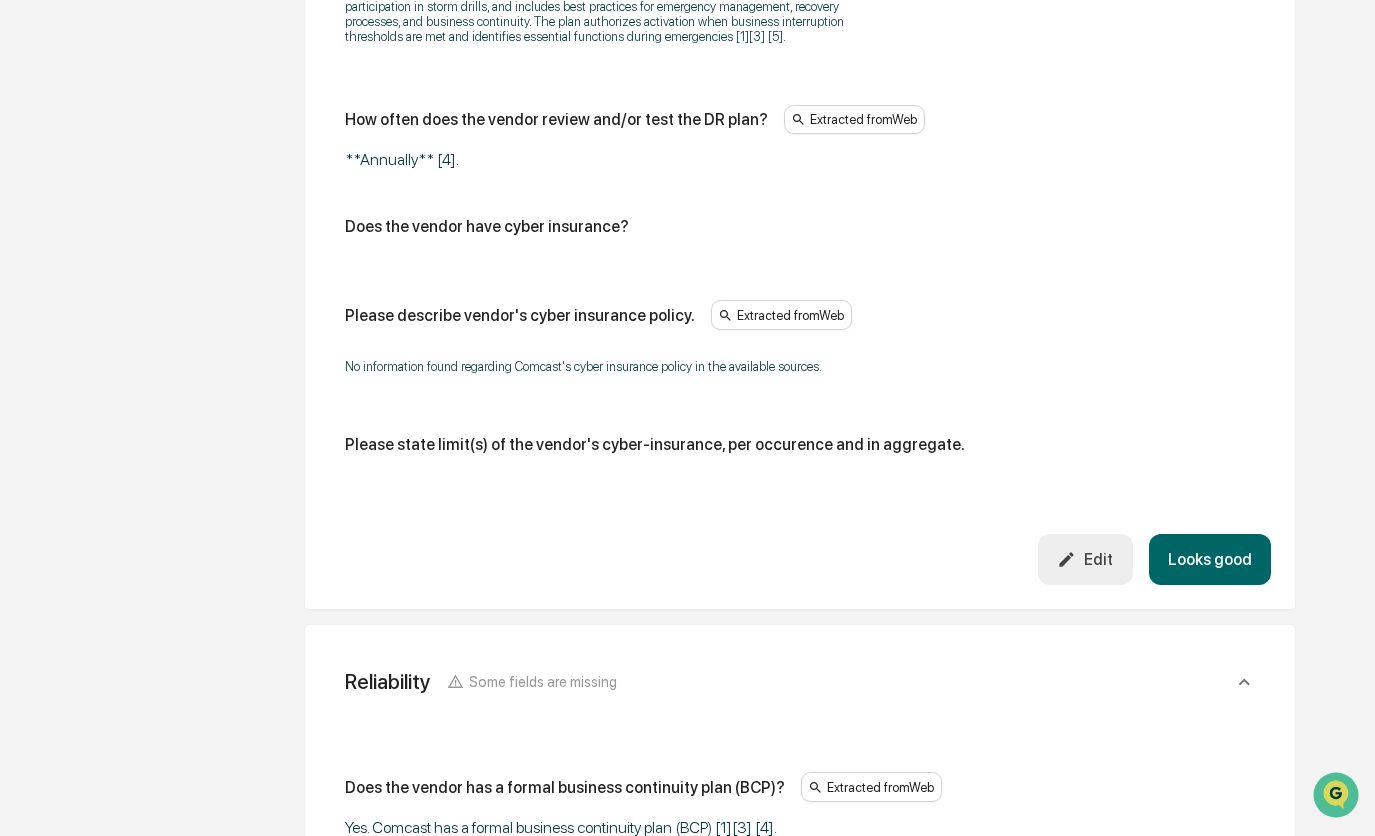 scroll, scrollTop: 3980, scrollLeft: 0, axis: vertical 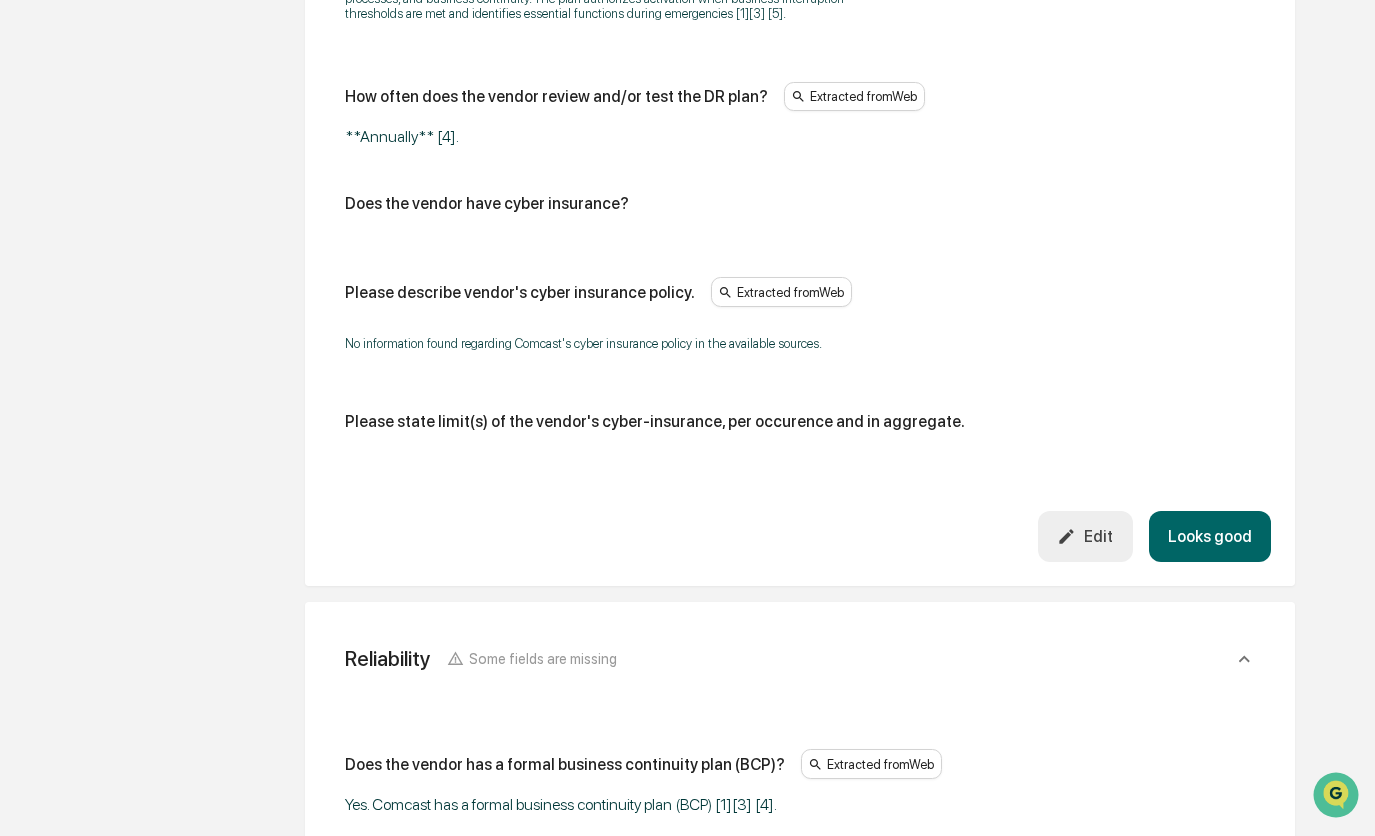click on "Does the vendor have cyber insurance?" at bounding box center (800, -2689) 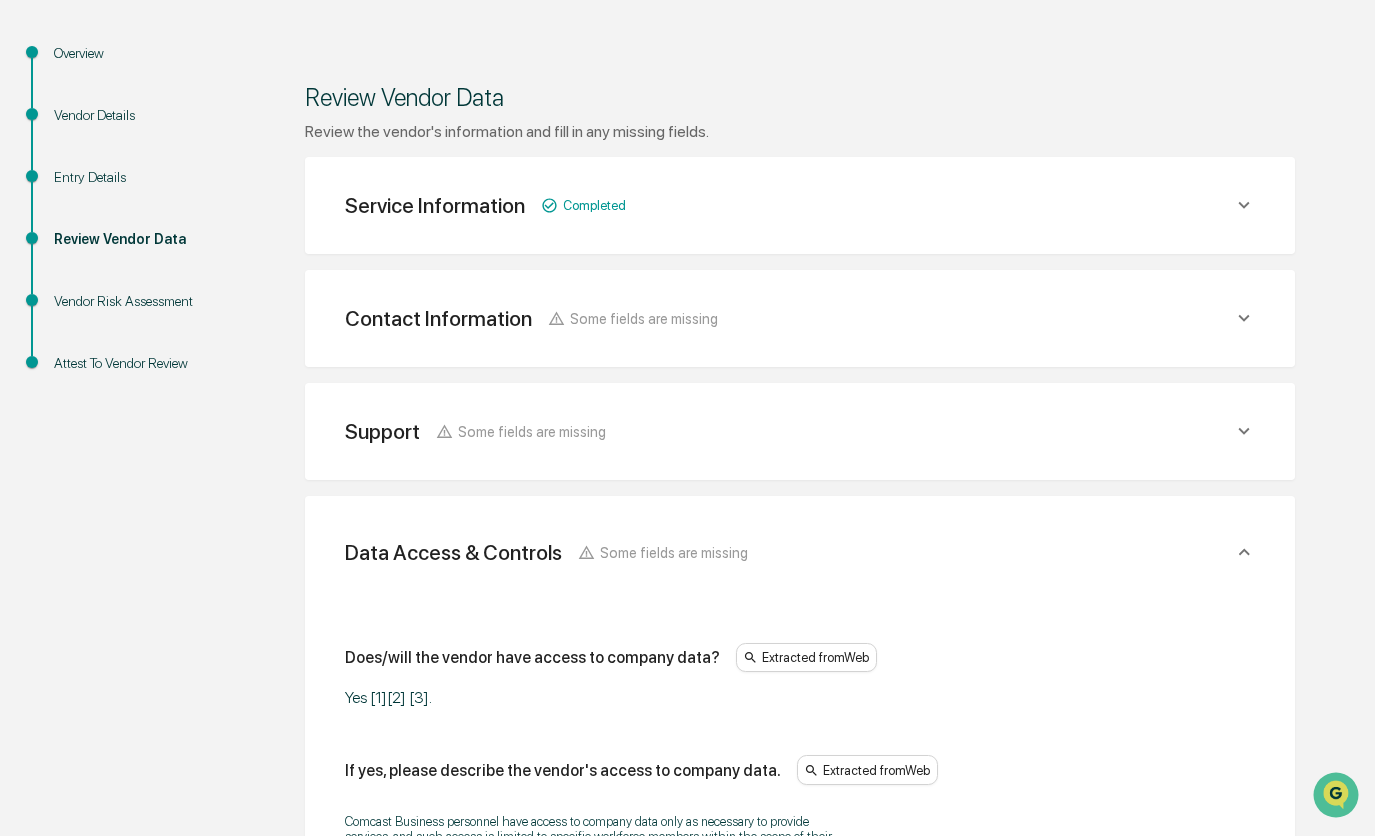 scroll, scrollTop: 200, scrollLeft: 0, axis: vertical 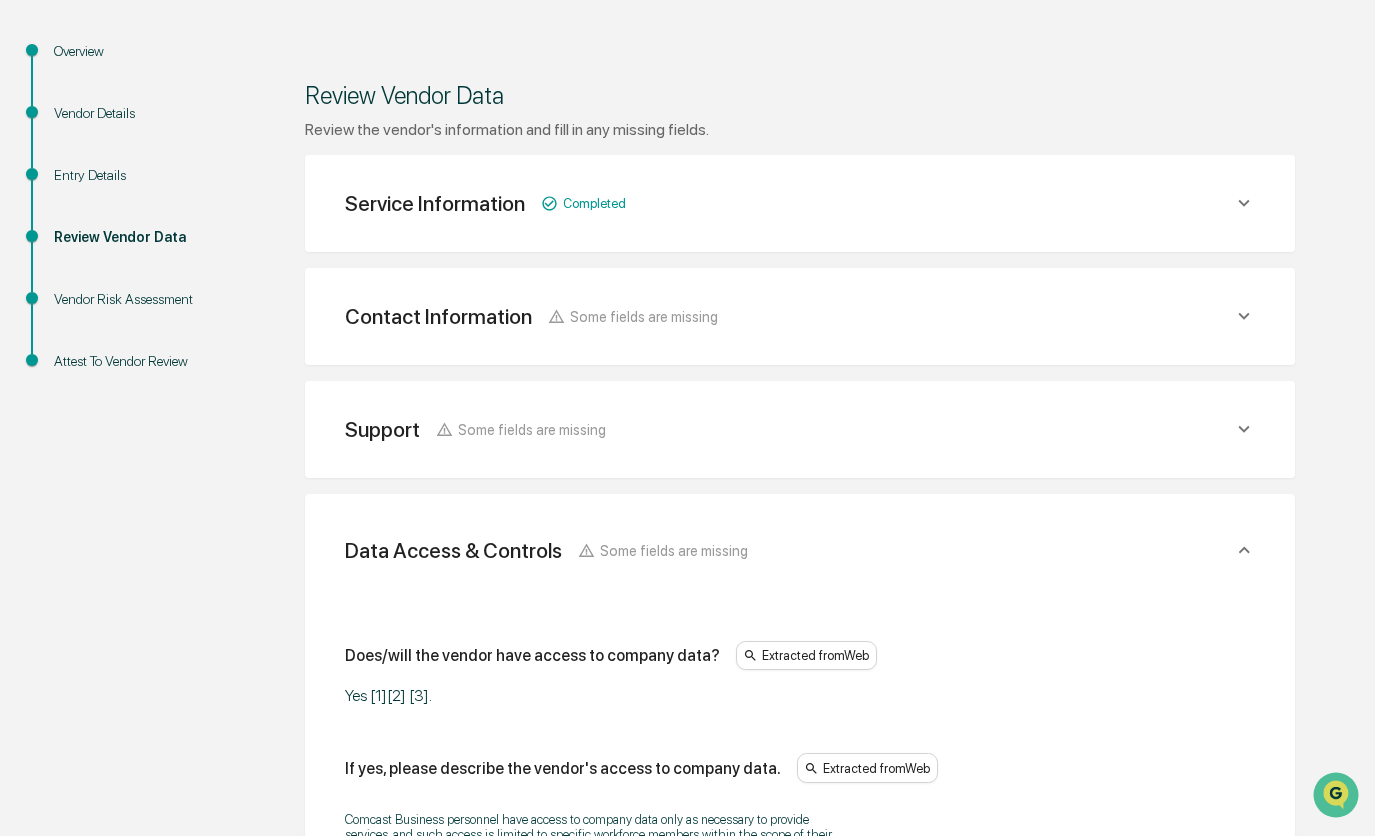 click on "Contact Information Some fields are missing" at bounding box center [789, 203] 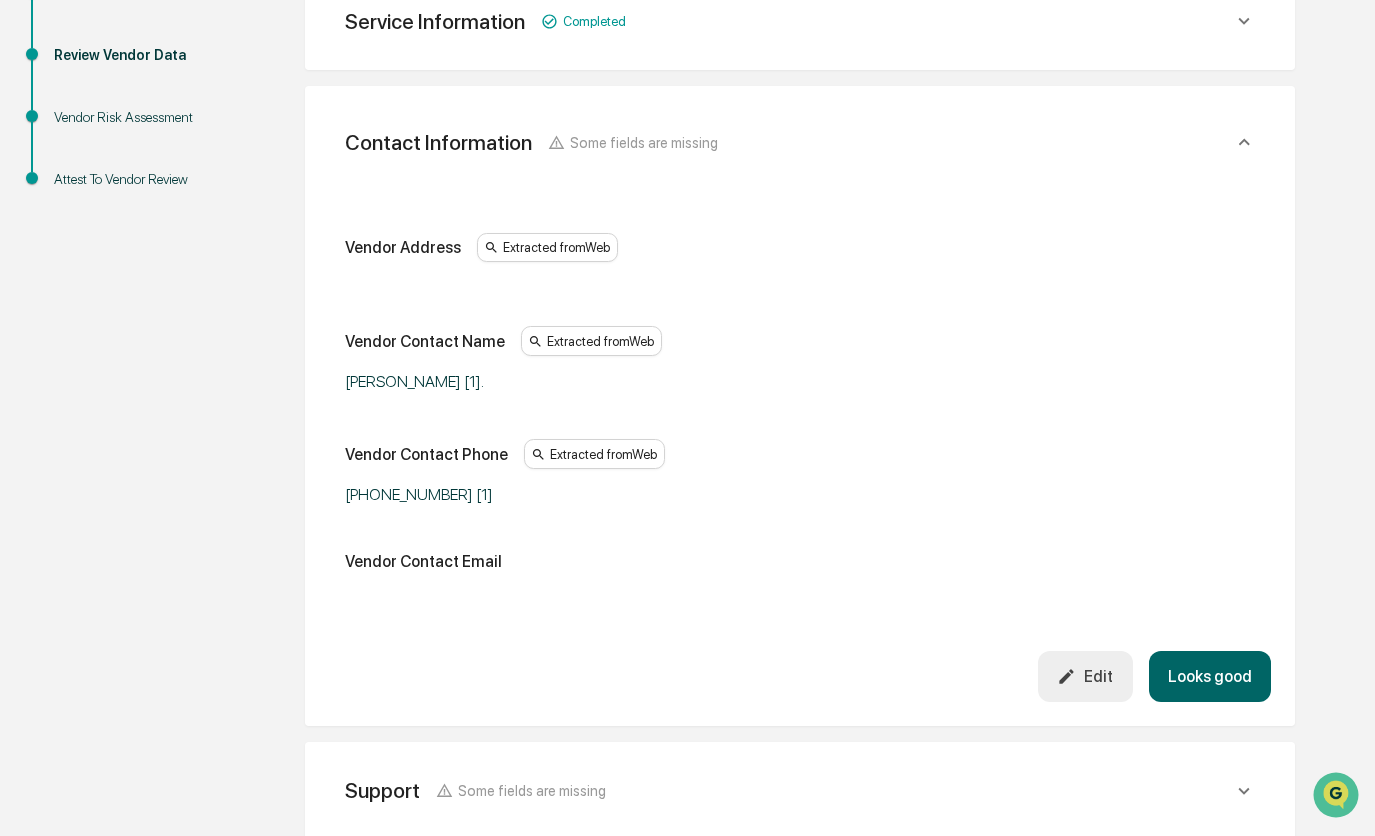 scroll, scrollTop: 400, scrollLeft: 0, axis: vertical 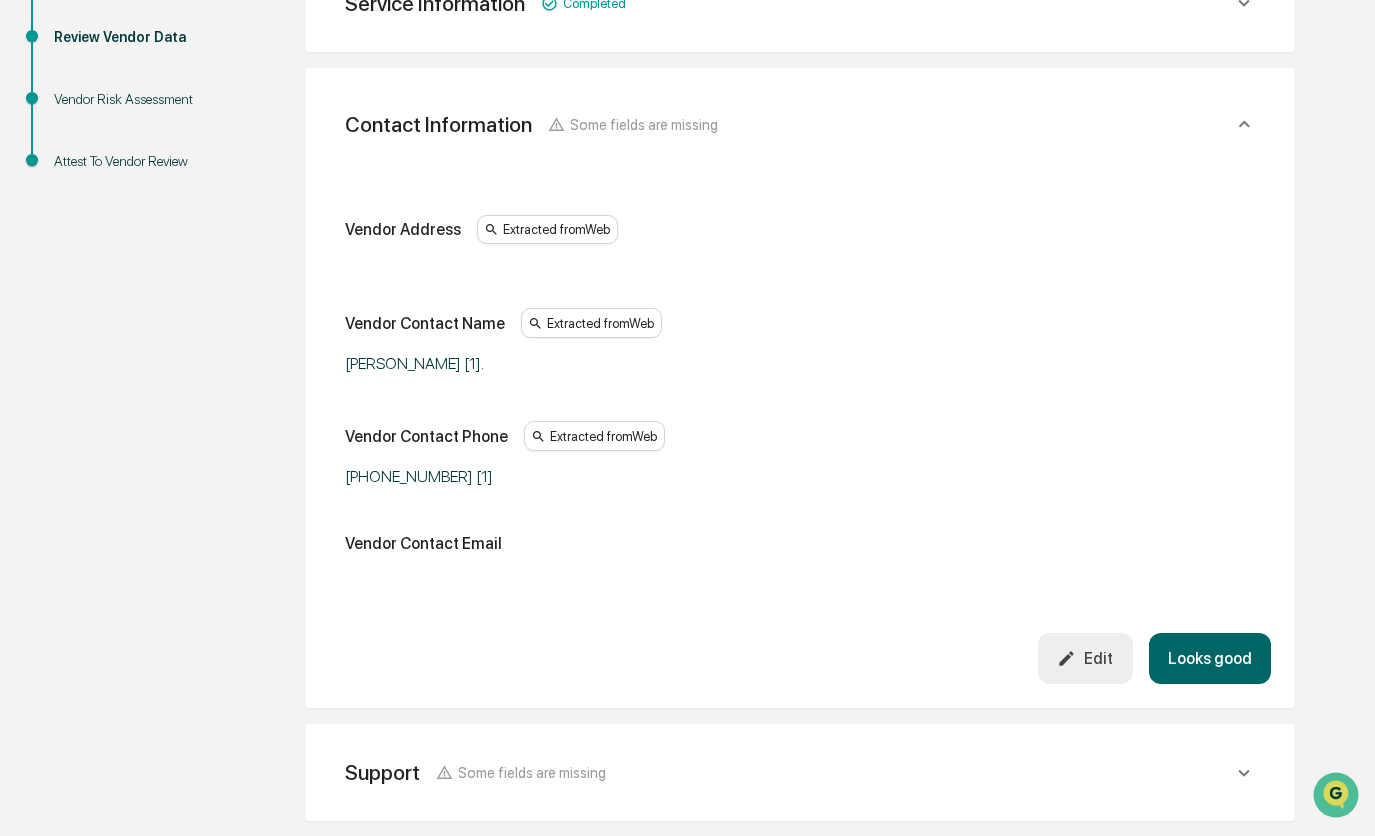 click on "Looks good" at bounding box center [1210, 658] 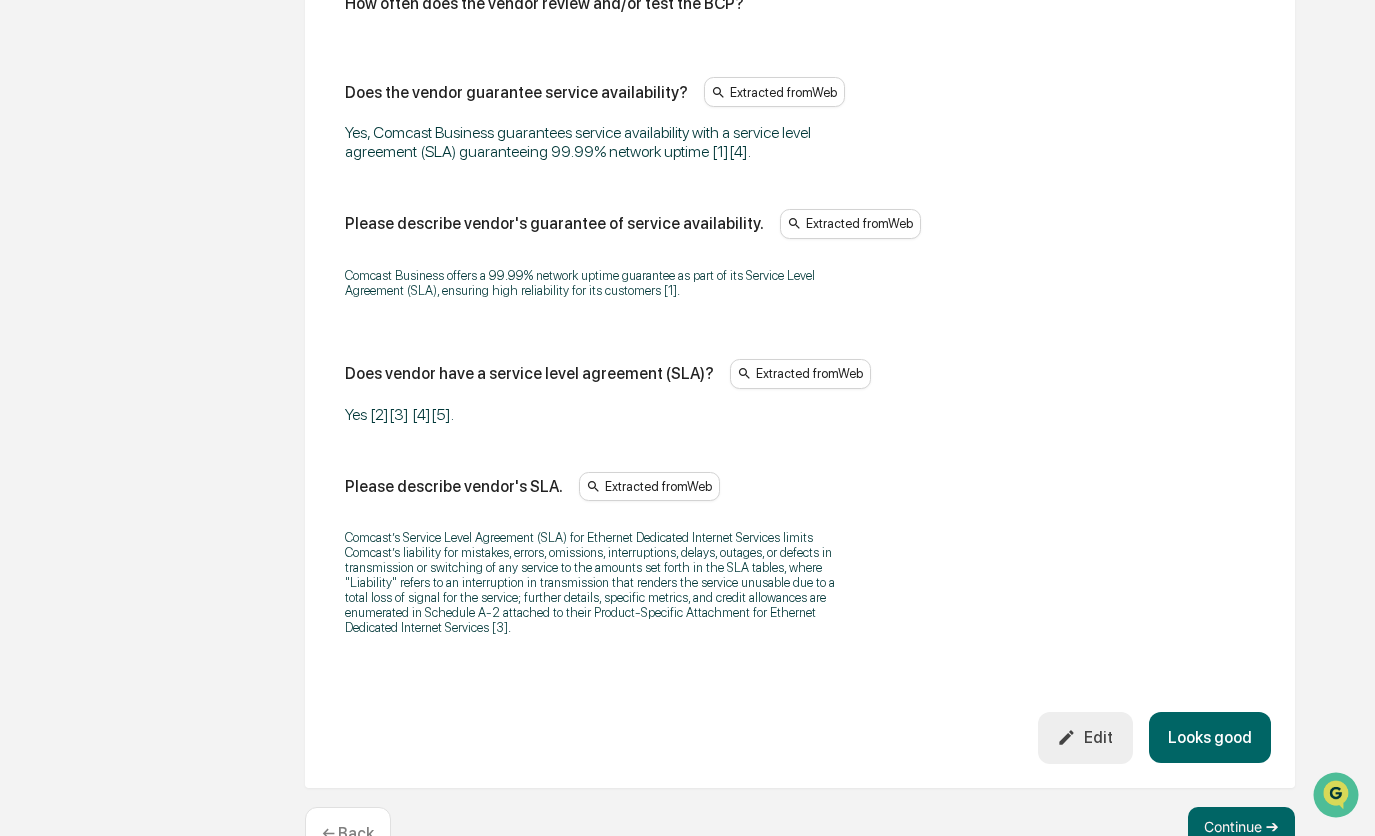 scroll, scrollTop: 2912, scrollLeft: 0, axis: vertical 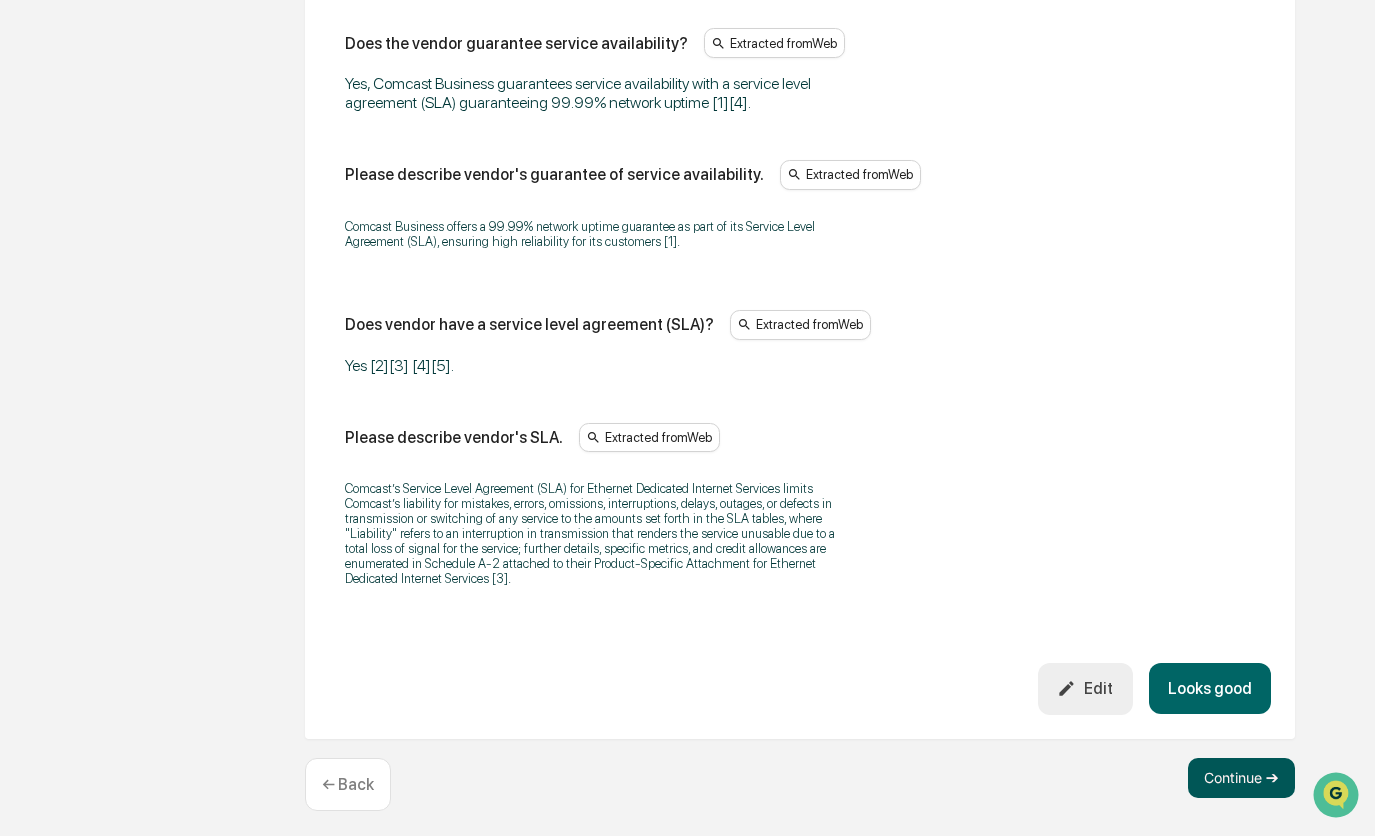 click on "Continue ➔" at bounding box center (1241, 778) 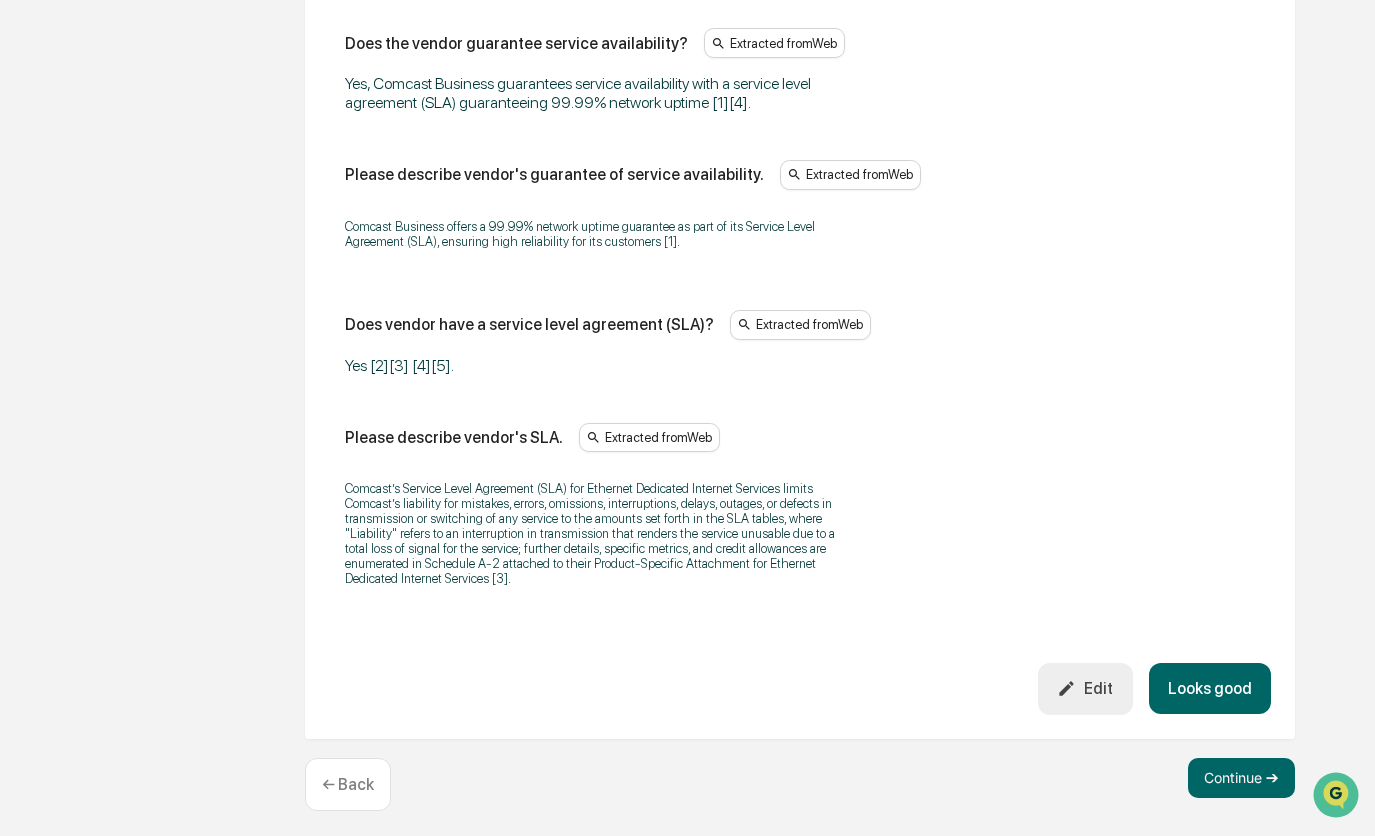 scroll, scrollTop: 0, scrollLeft: 0, axis: both 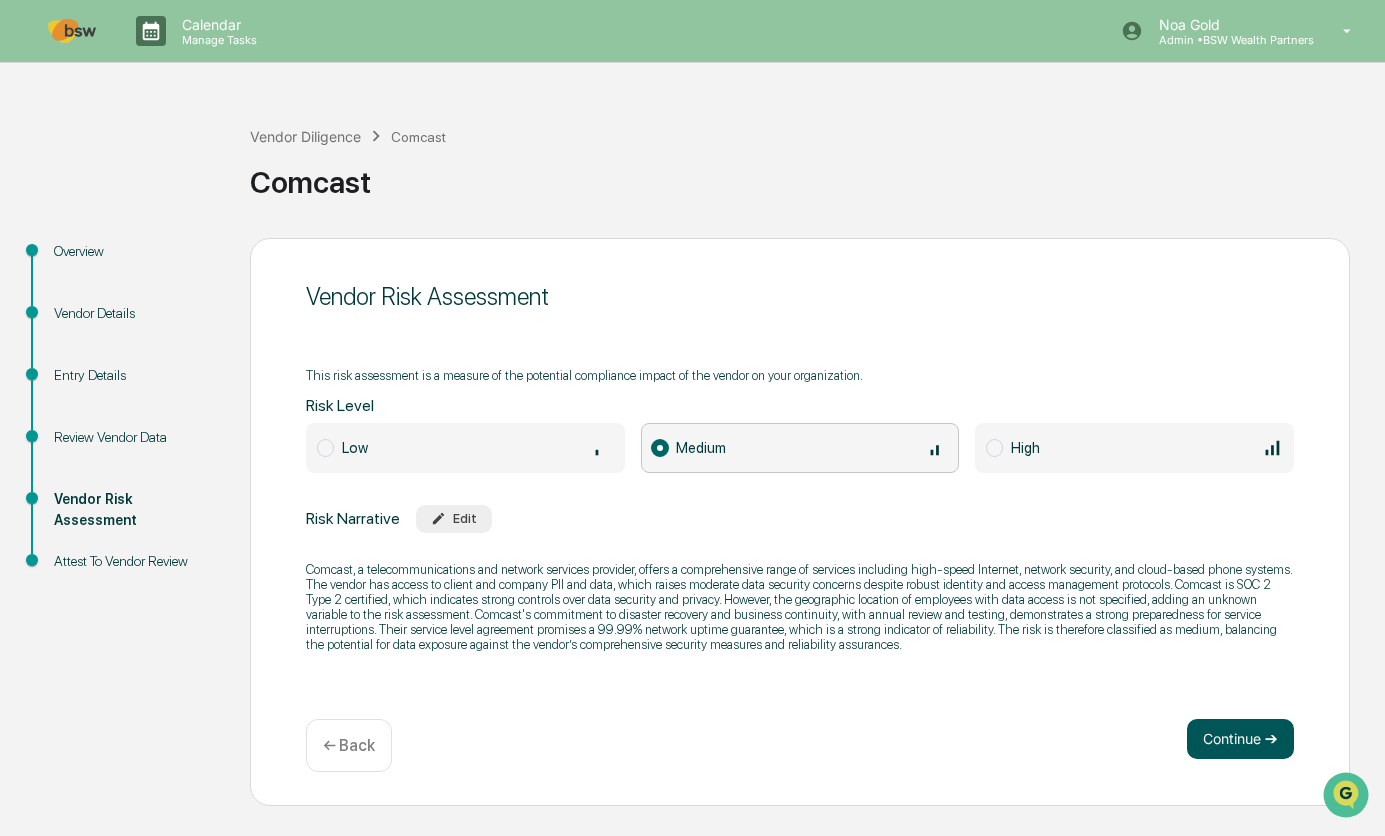 click on "Continue ➔" at bounding box center (1240, 739) 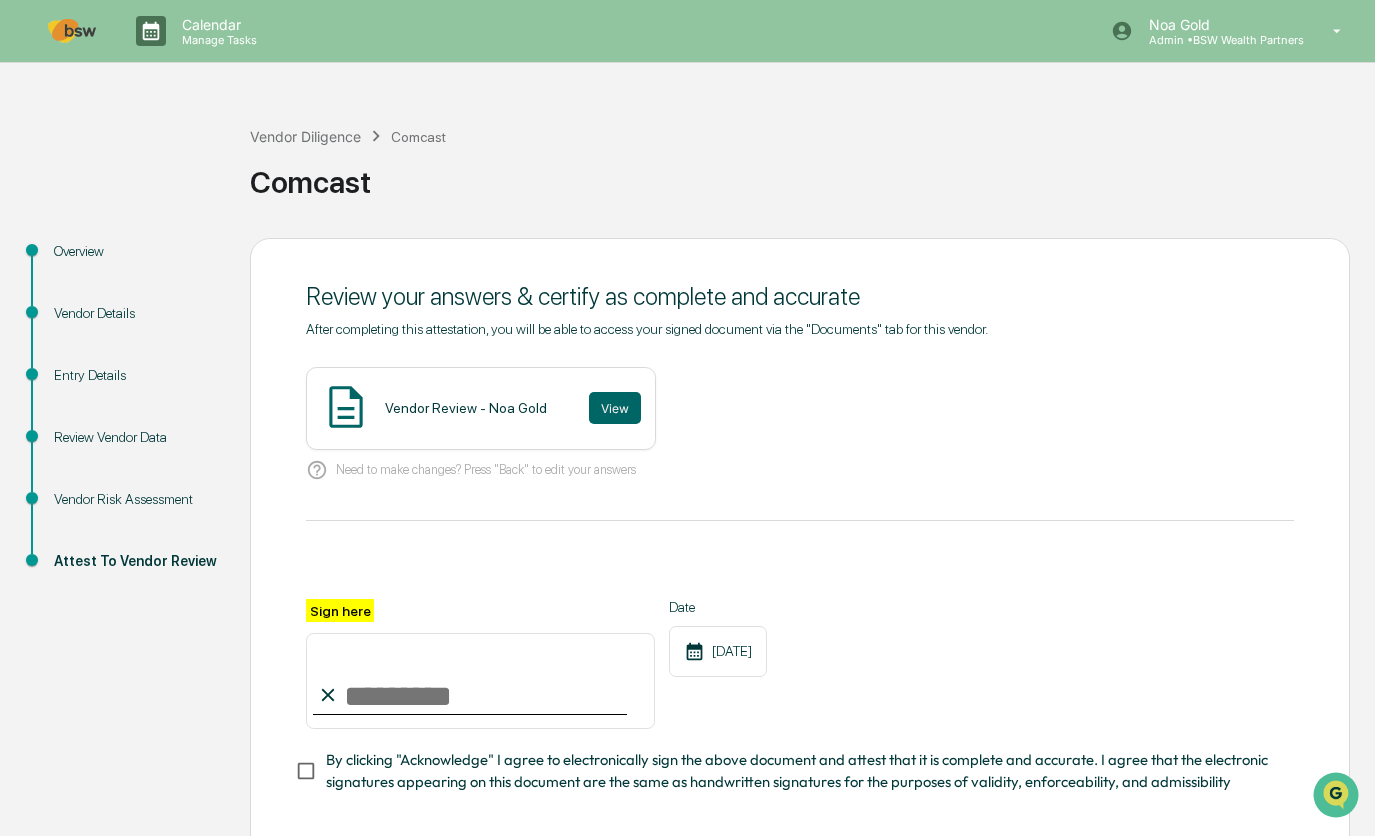 scroll, scrollTop: 103, scrollLeft: 0, axis: vertical 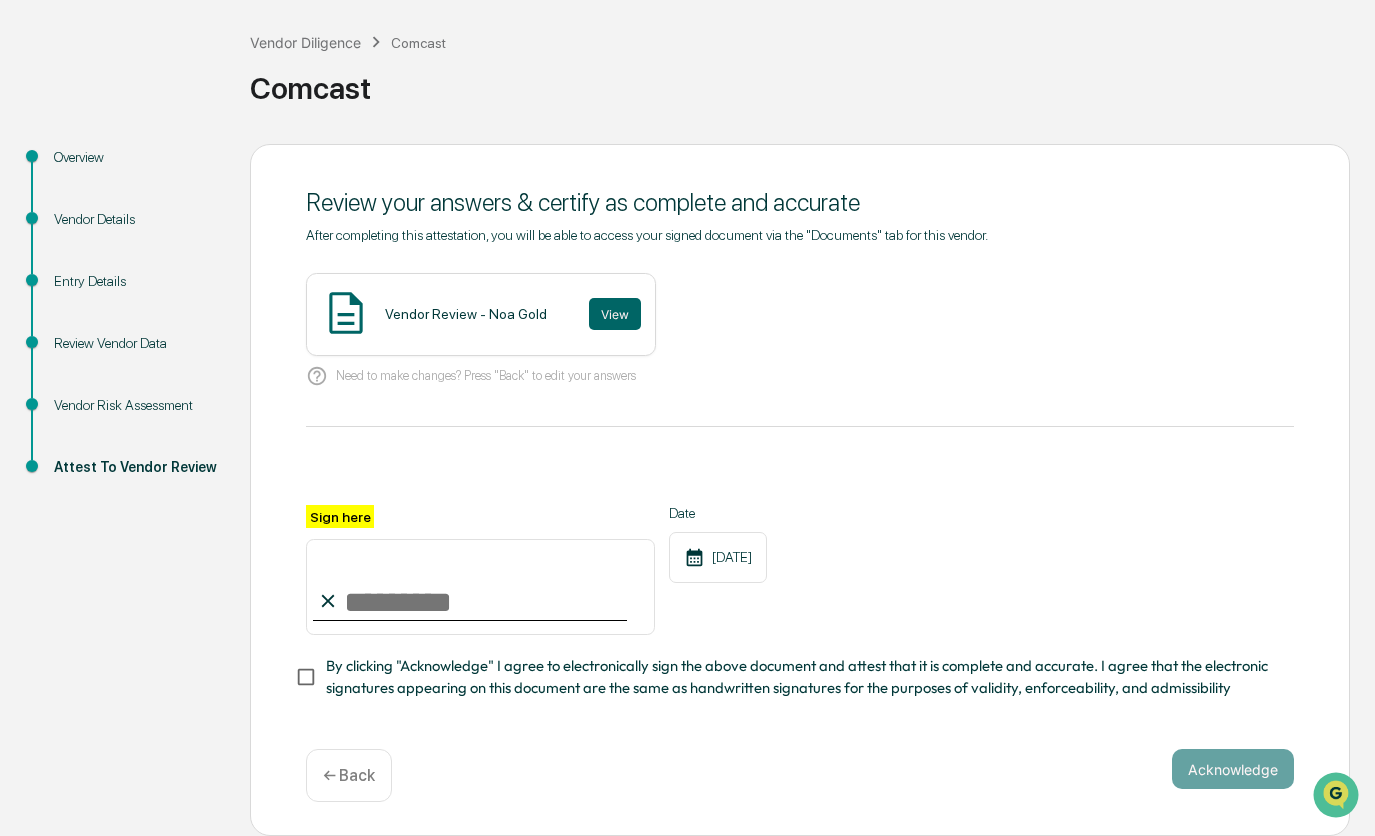 click on "Sign here" at bounding box center [480, 587] 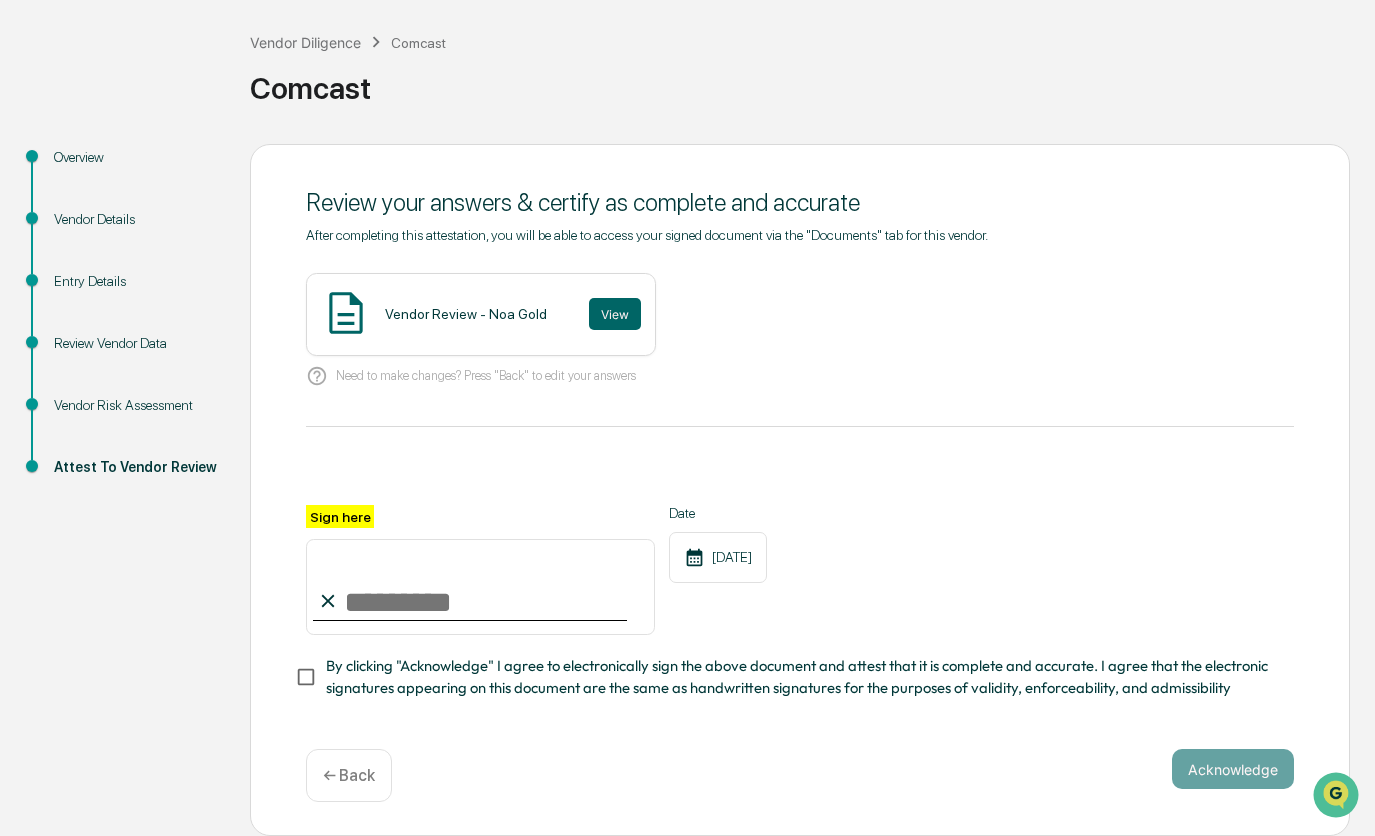 type on "********" 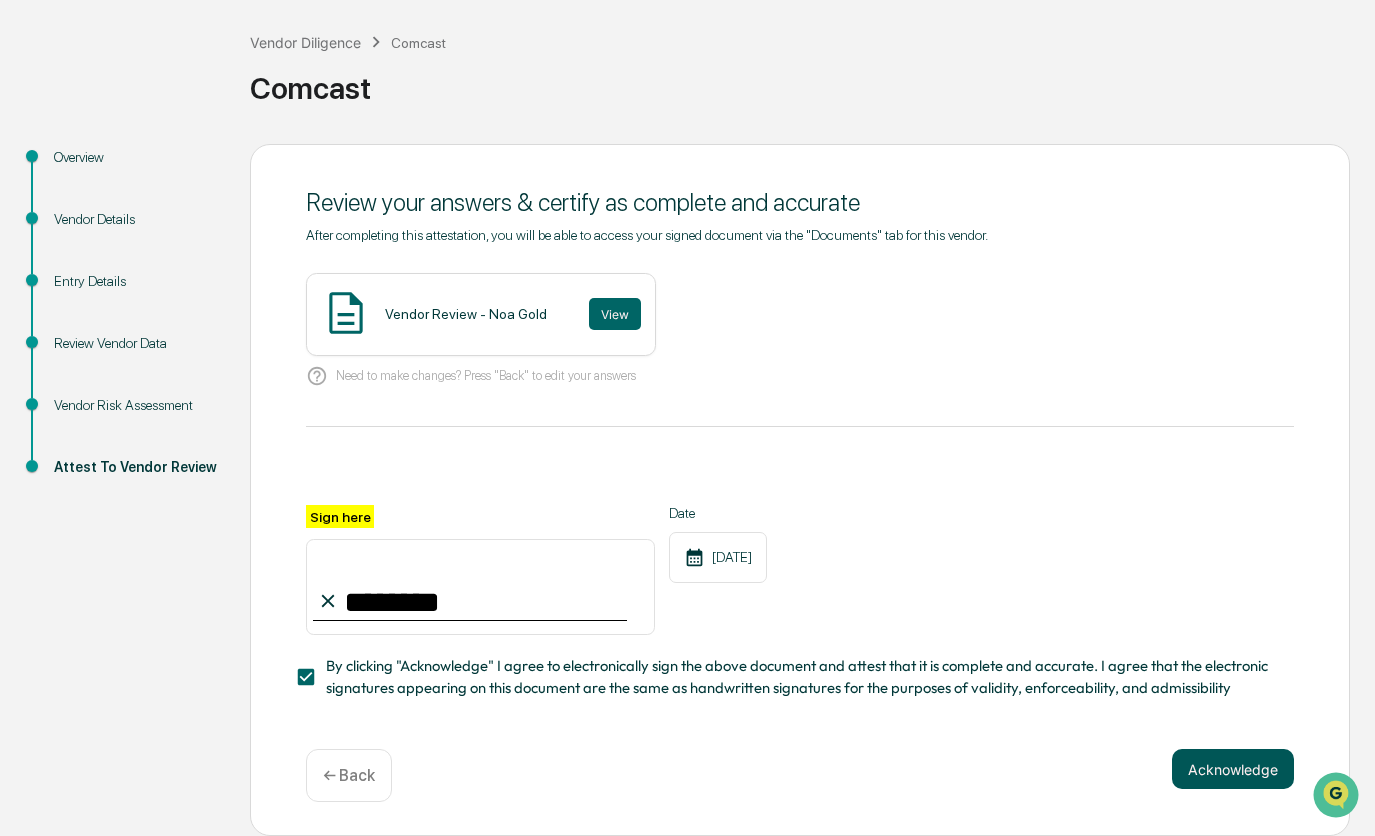 click on "Acknowledge" at bounding box center [1233, 769] 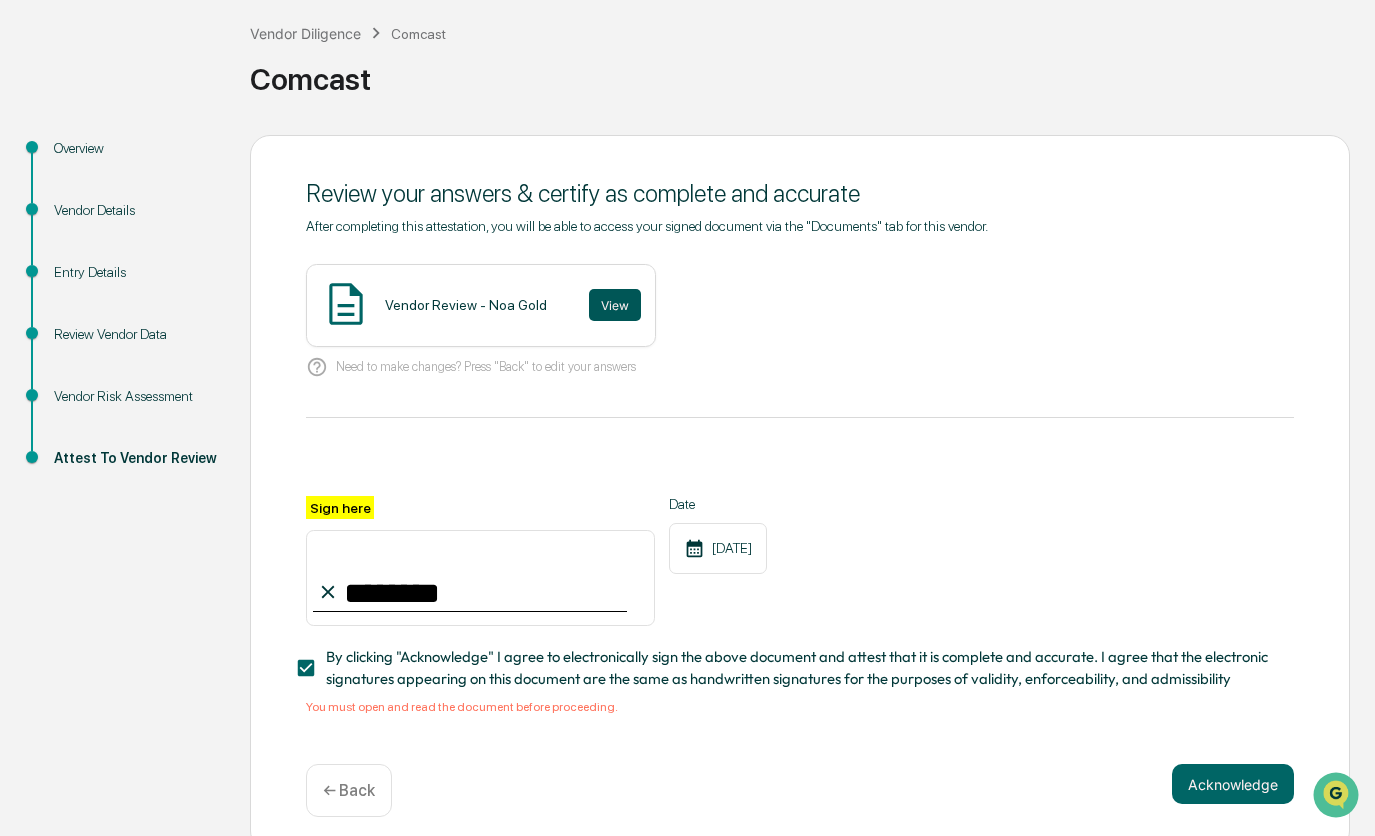 click on "View" at bounding box center [615, 305] 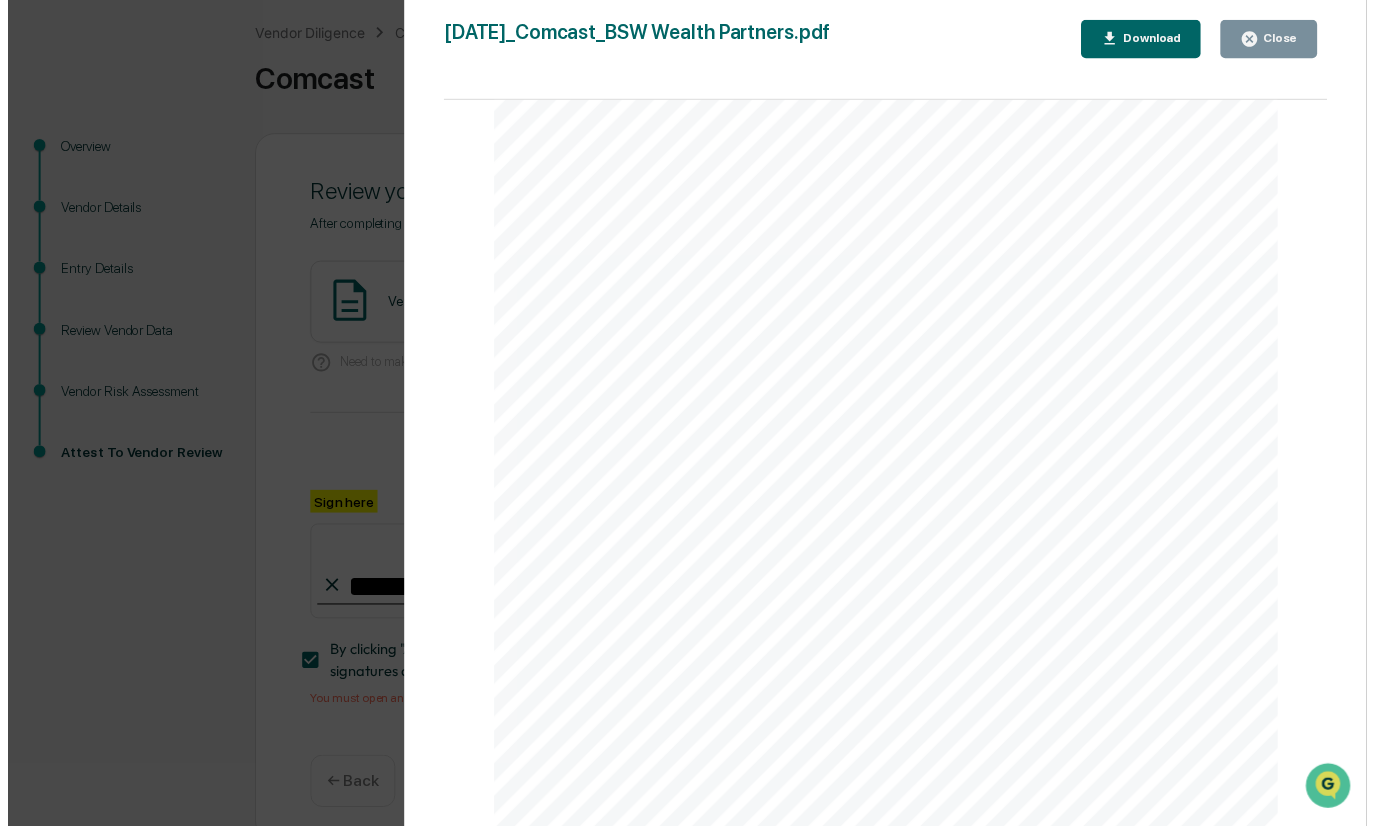 scroll, scrollTop: 2811, scrollLeft: 0, axis: vertical 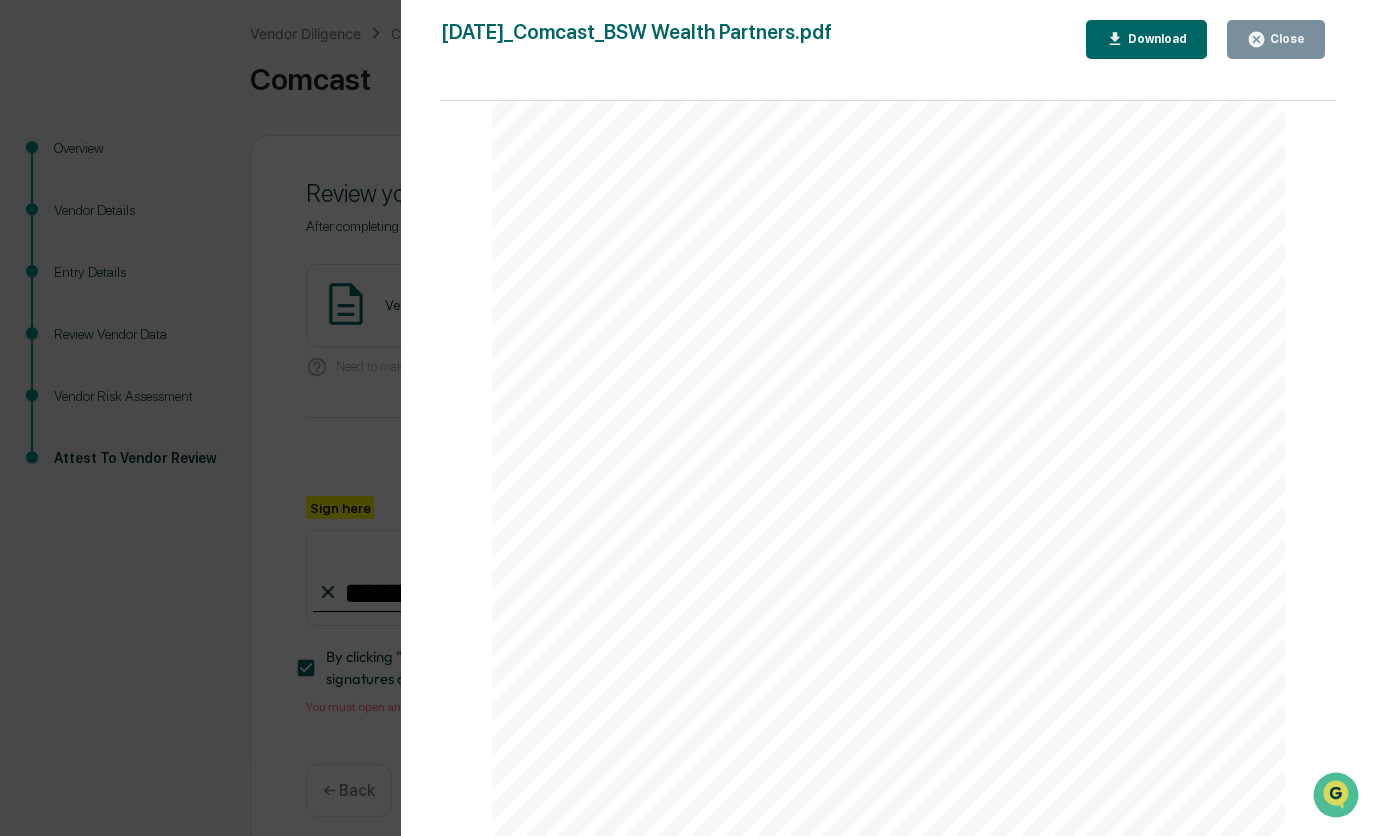 click on "Close" at bounding box center [1285, 39] 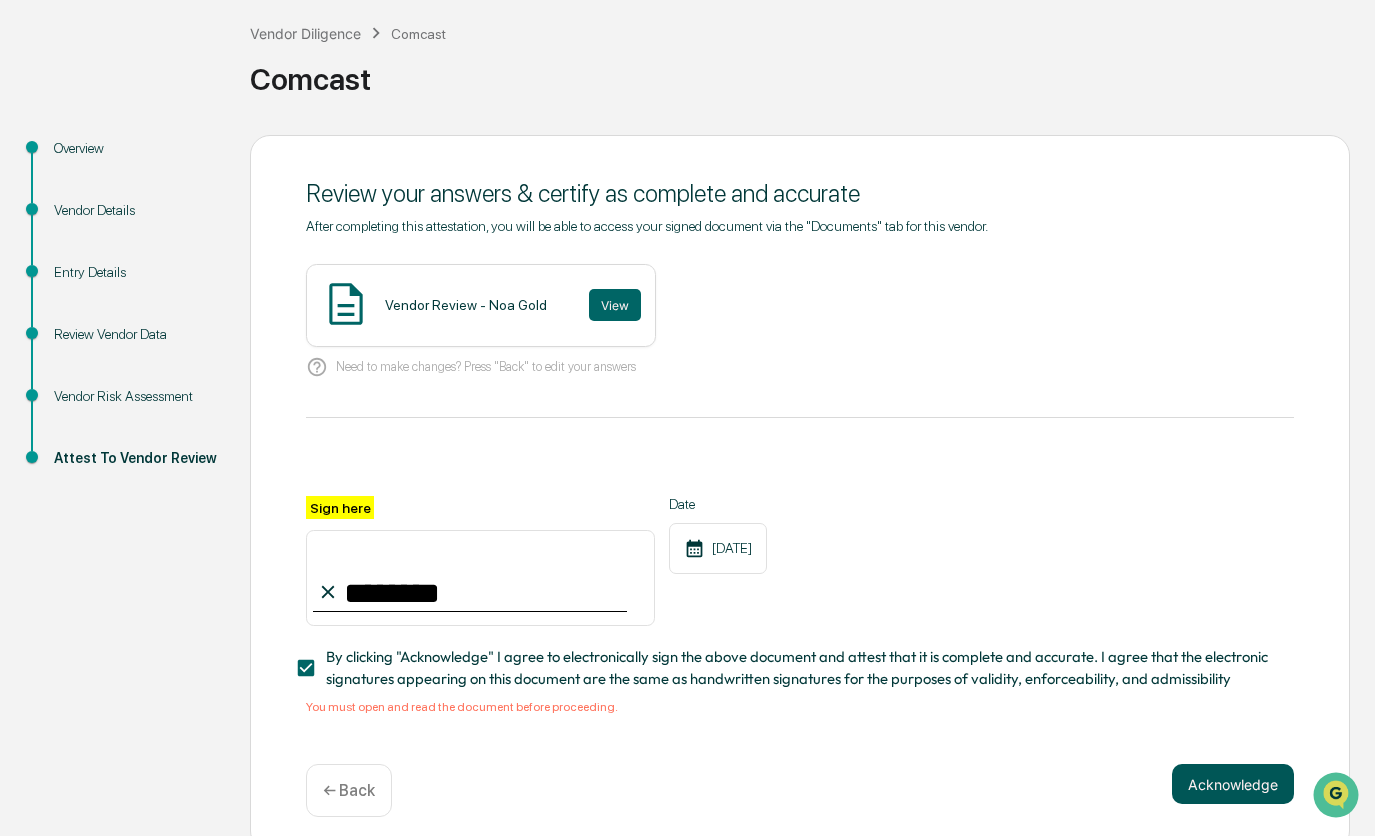 click on "Acknowledge" at bounding box center (1233, 784) 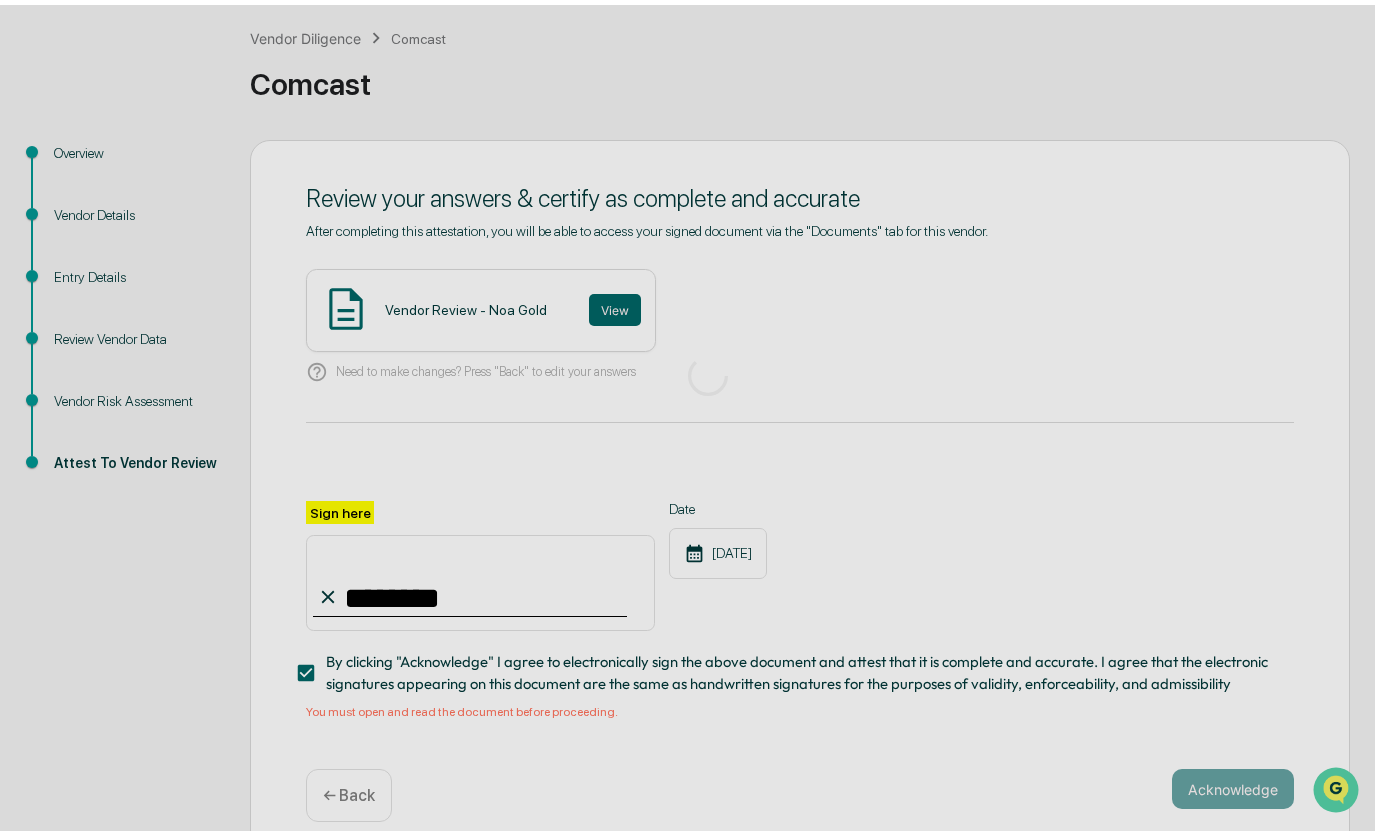 scroll, scrollTop: 0, scrollLeft: 0, axis: both 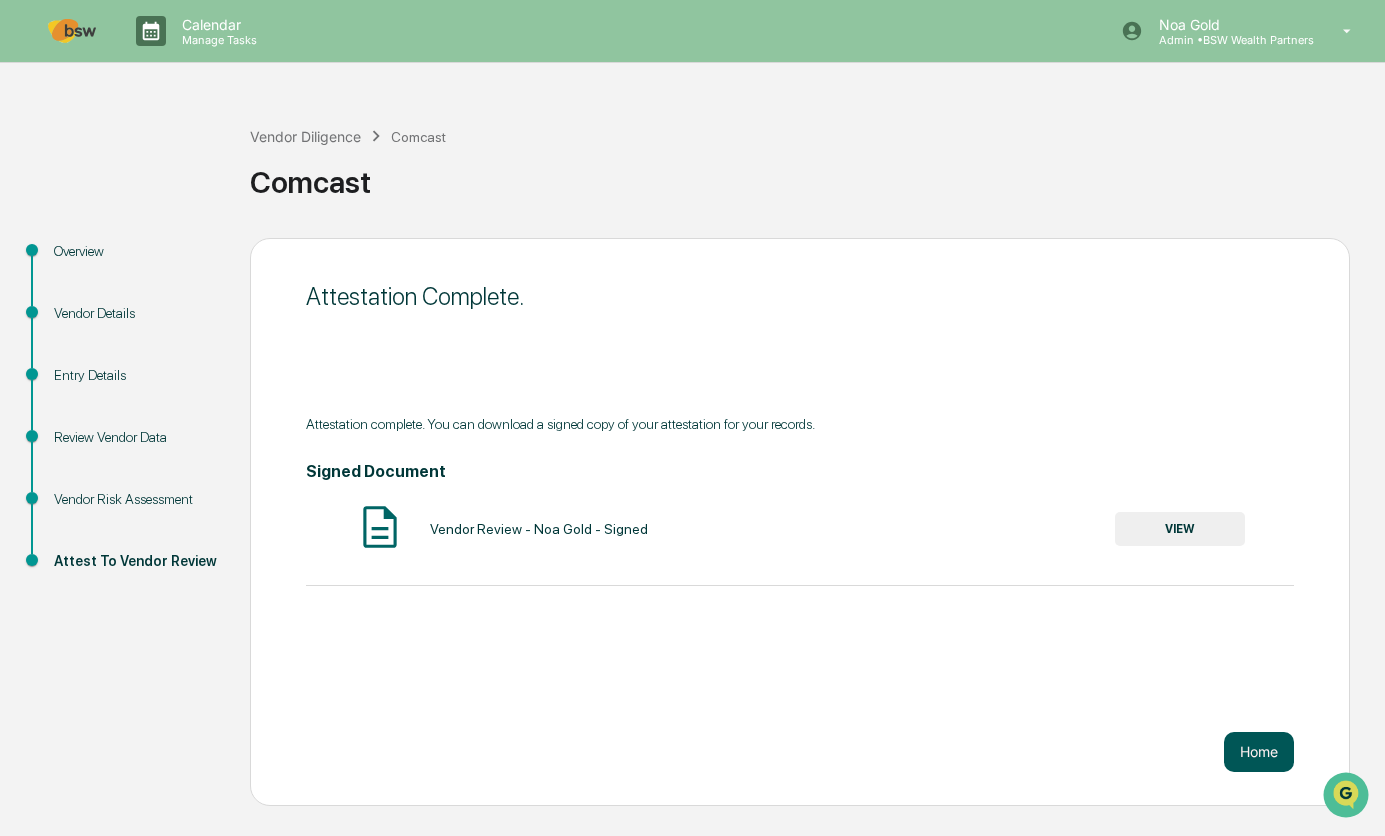 click on "Home" at bounding box center (1259, 752) 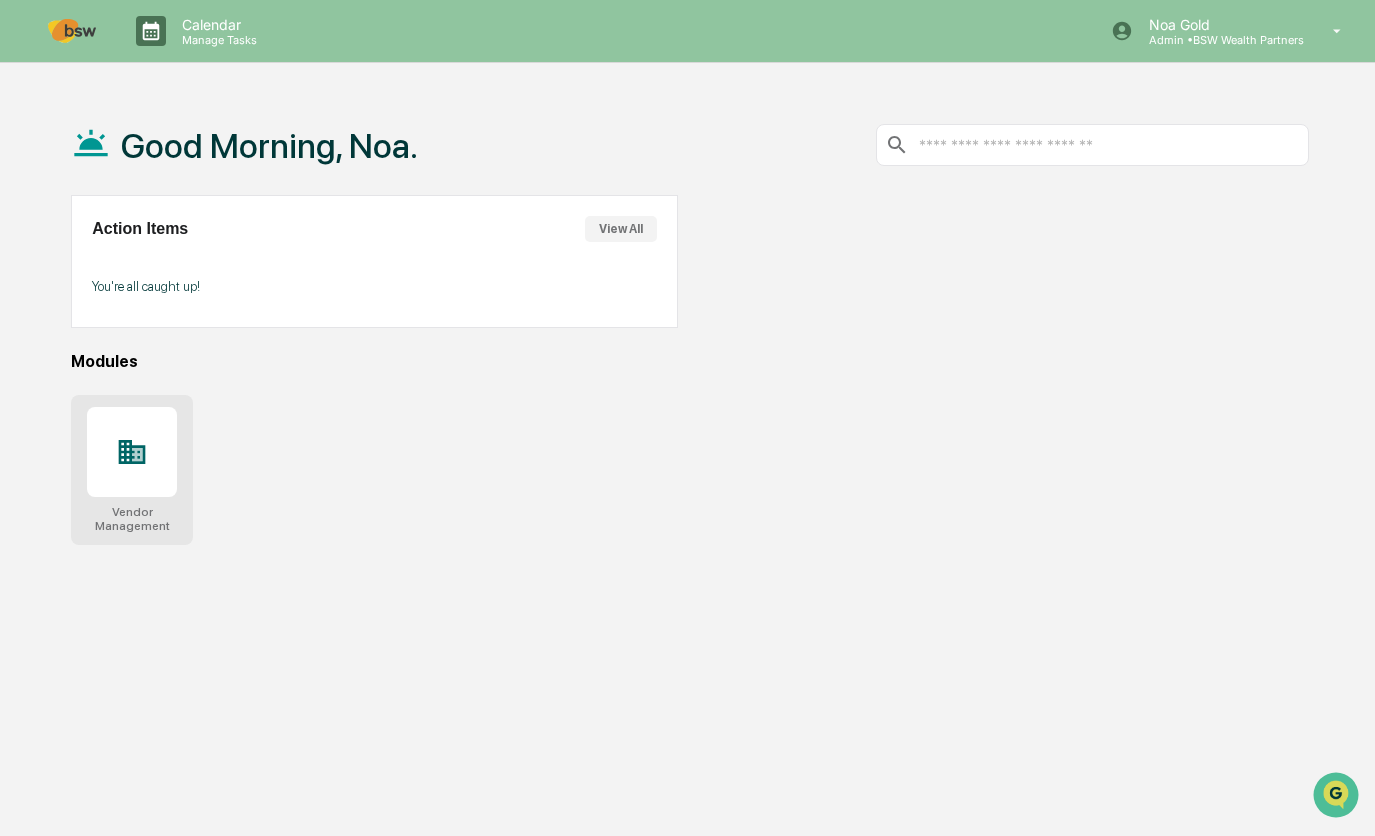 click at bounding box center [132, 452] 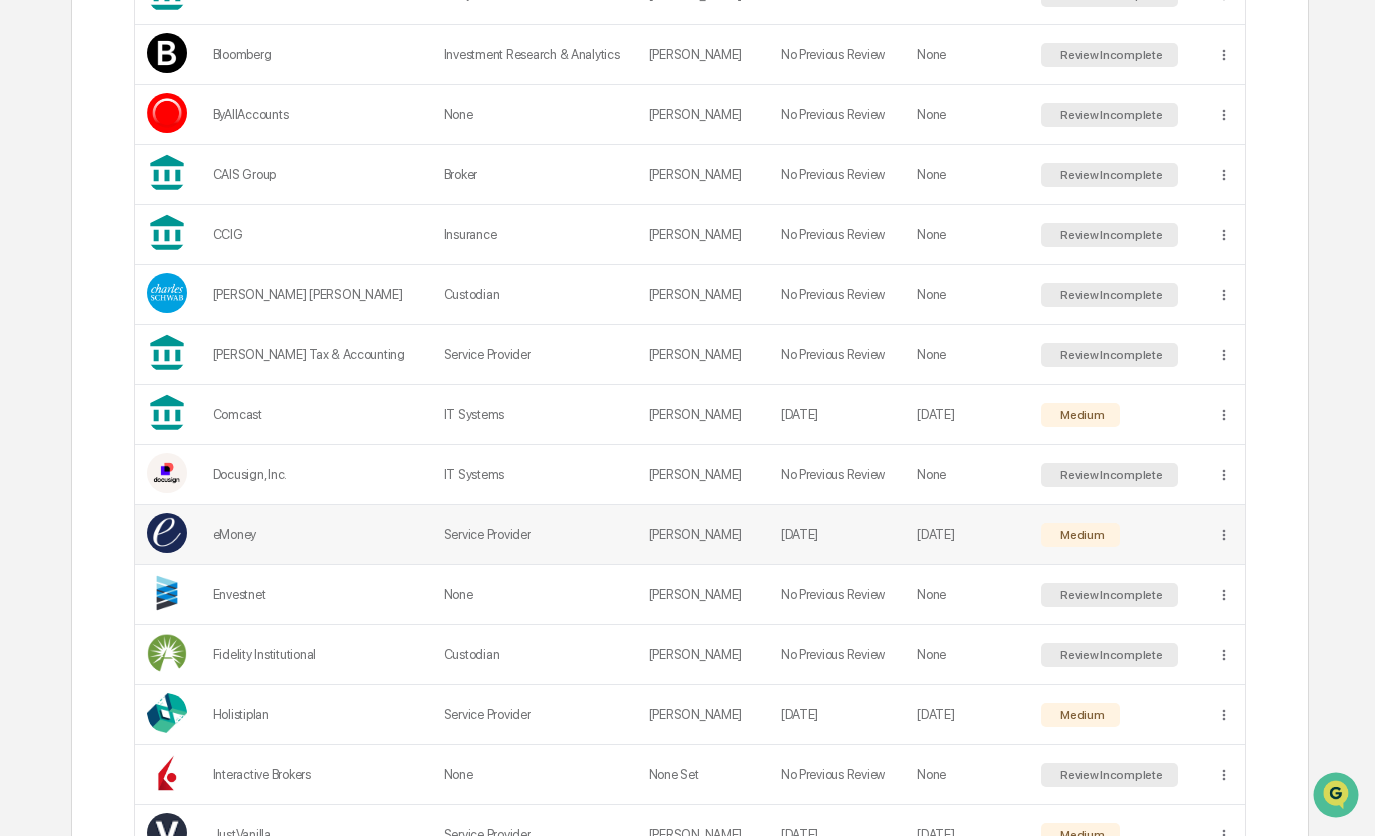 scroll, scrollTop: 478, scrollLeft: 0, axis: vertical 